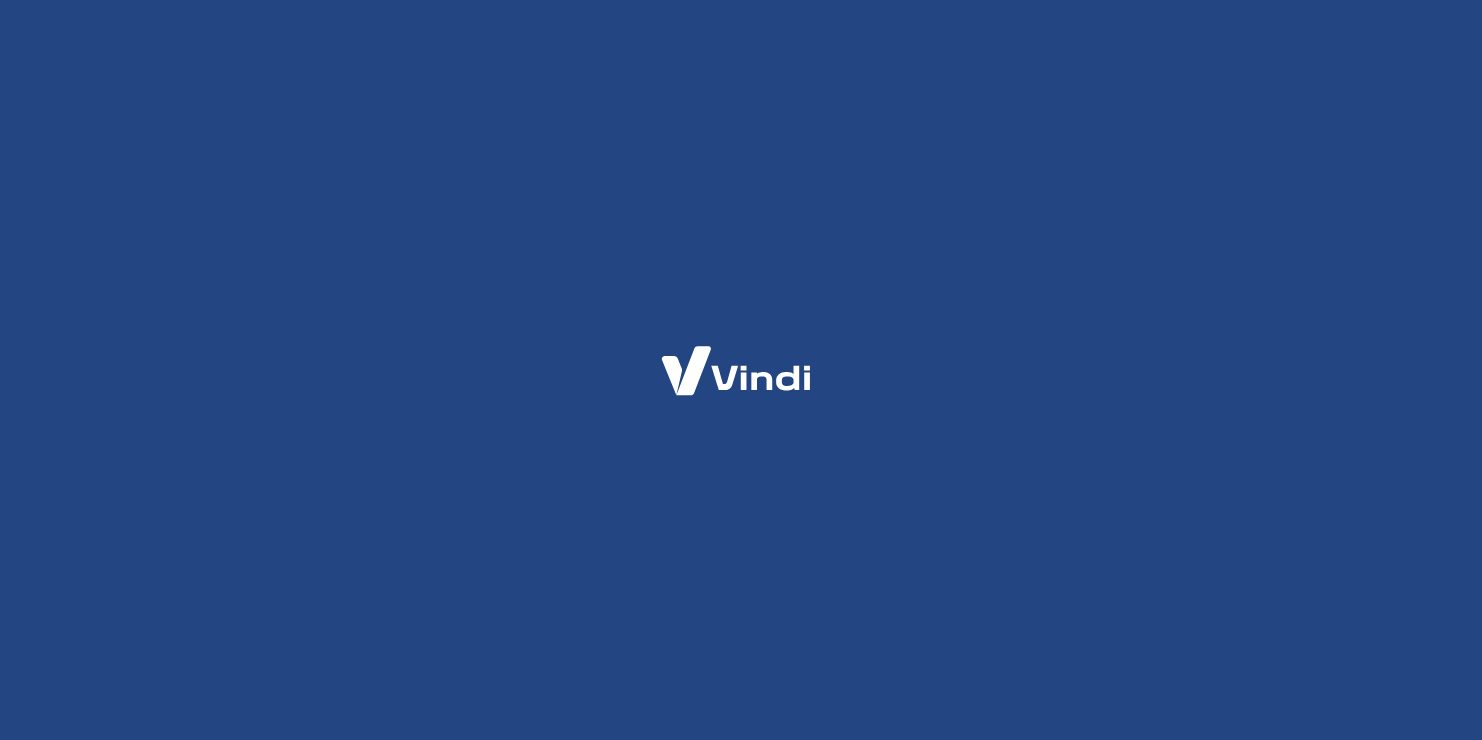 scroll, scrollTop: 0, scrollLeft: 0, axis: both 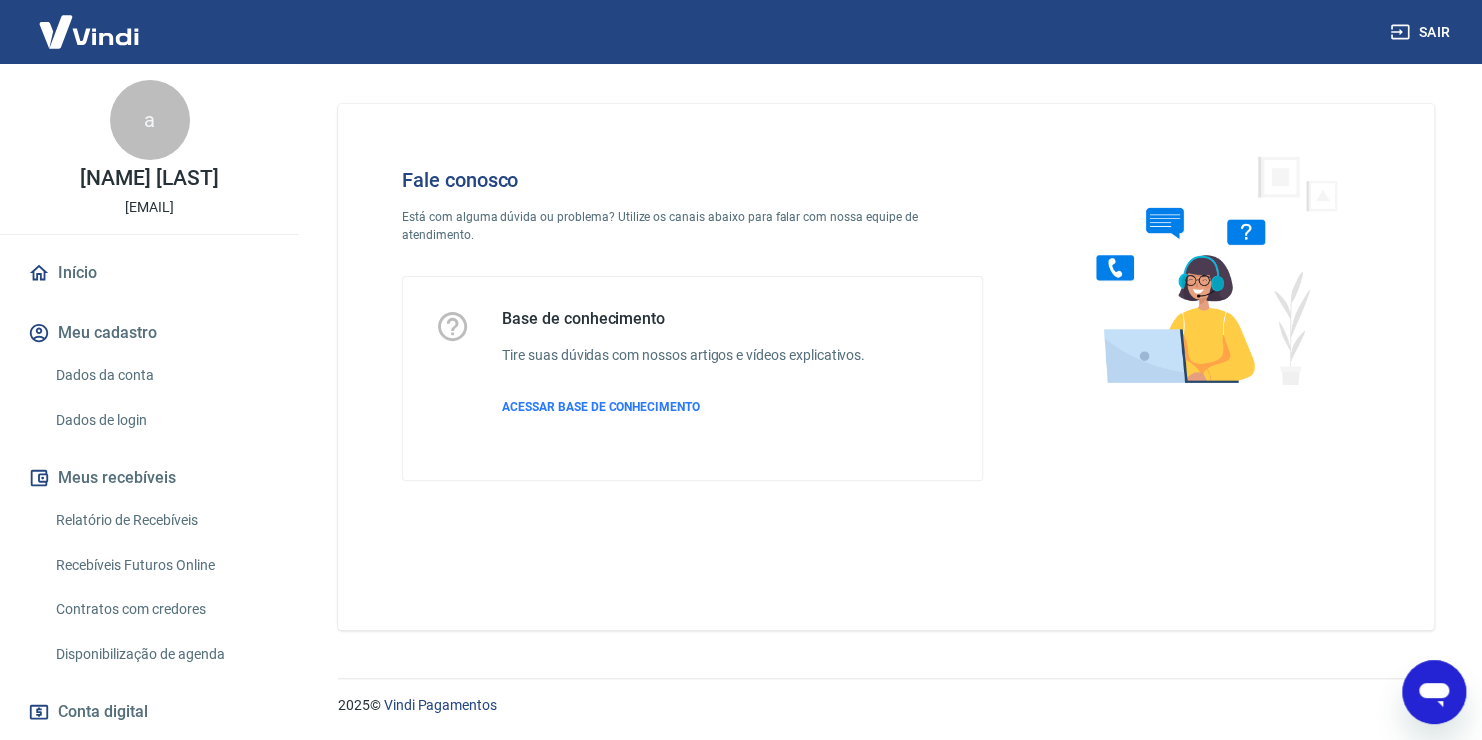 click at bounding box center (1208, 269) 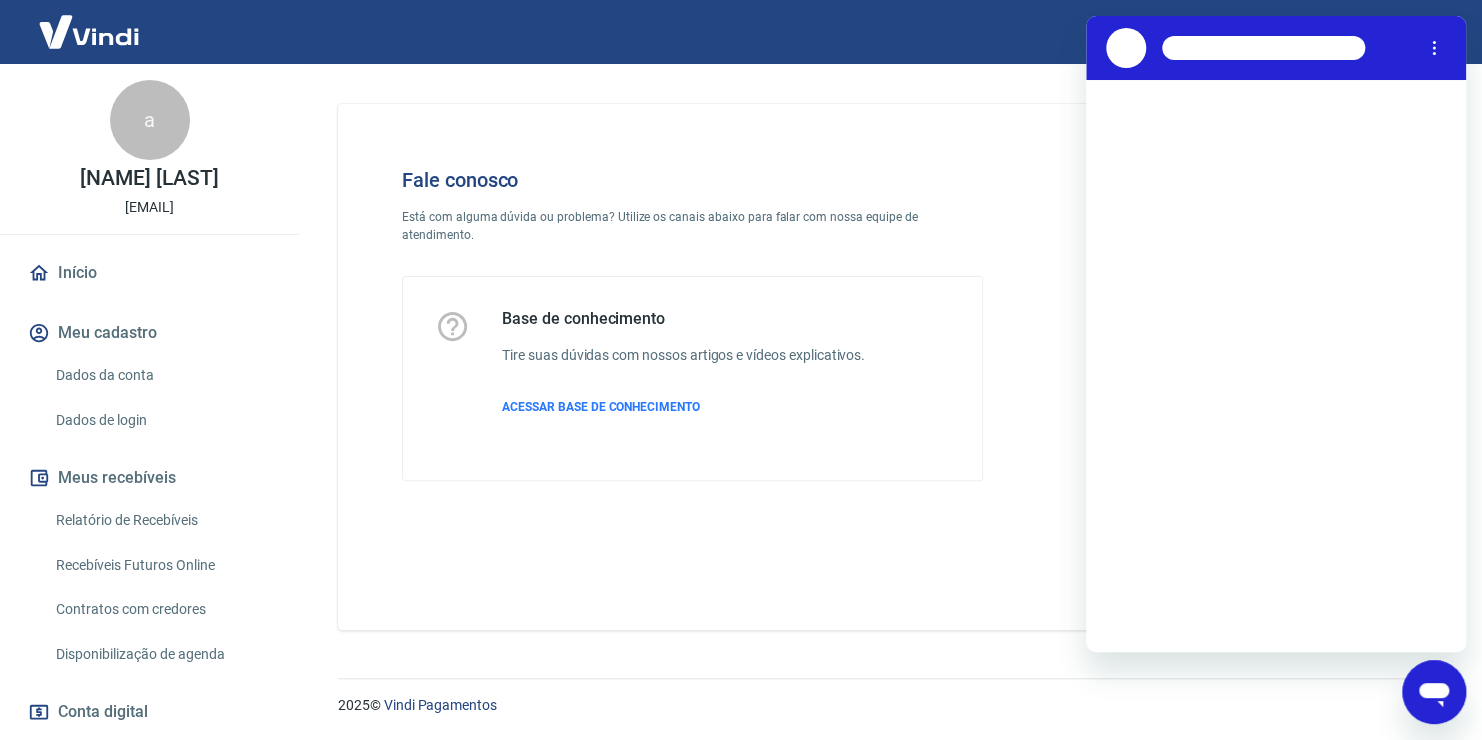 scroll, scrollTop: 0, scrollLeft: 0, axis: both 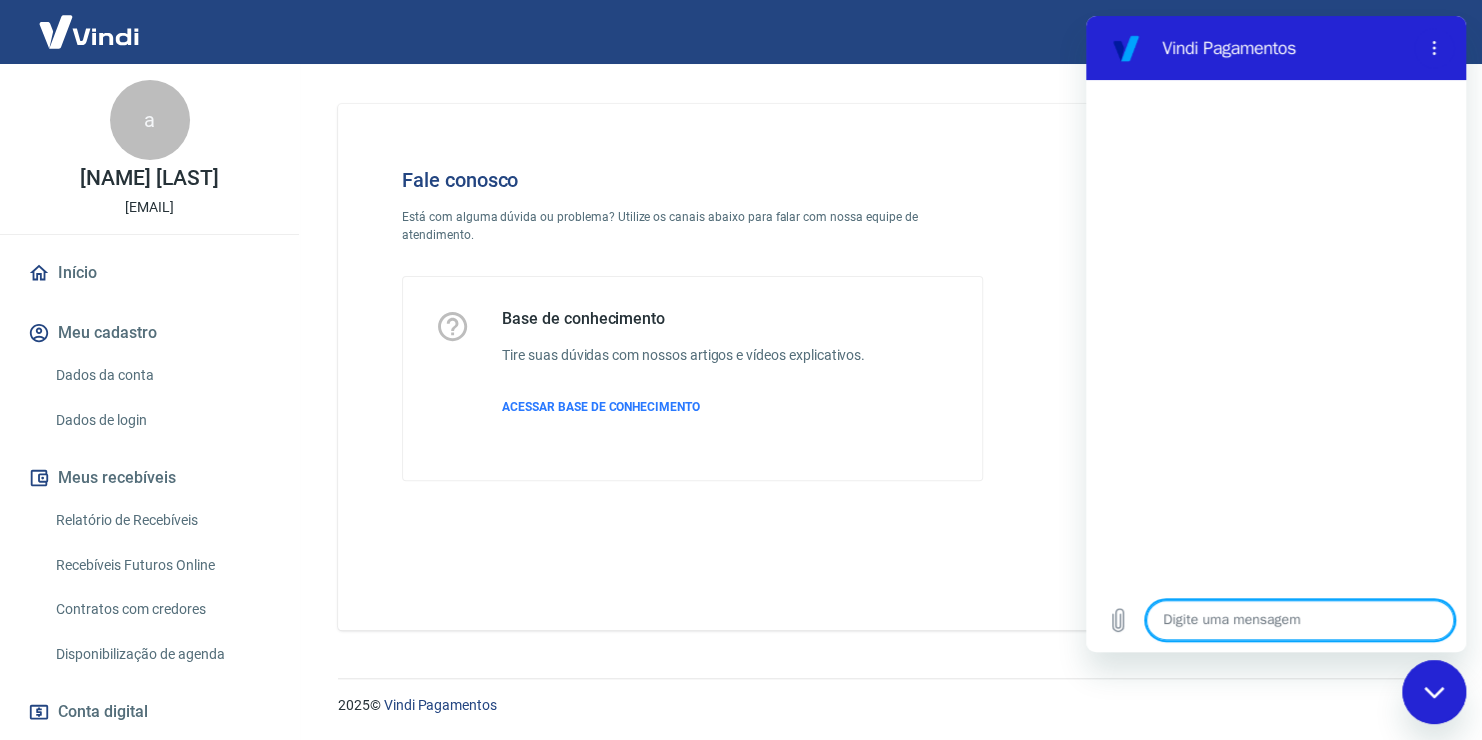 click at bounding box center [1300, 620] 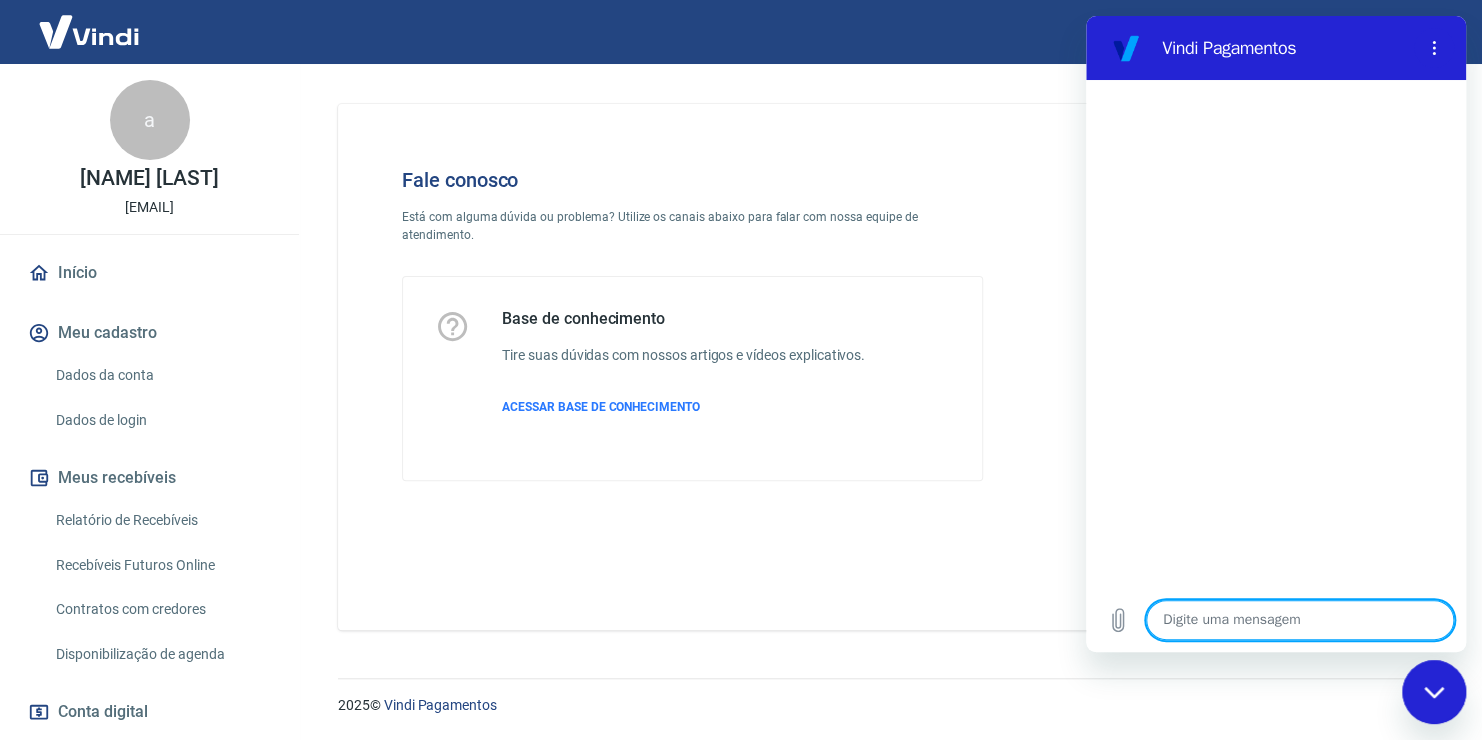 type on "O" 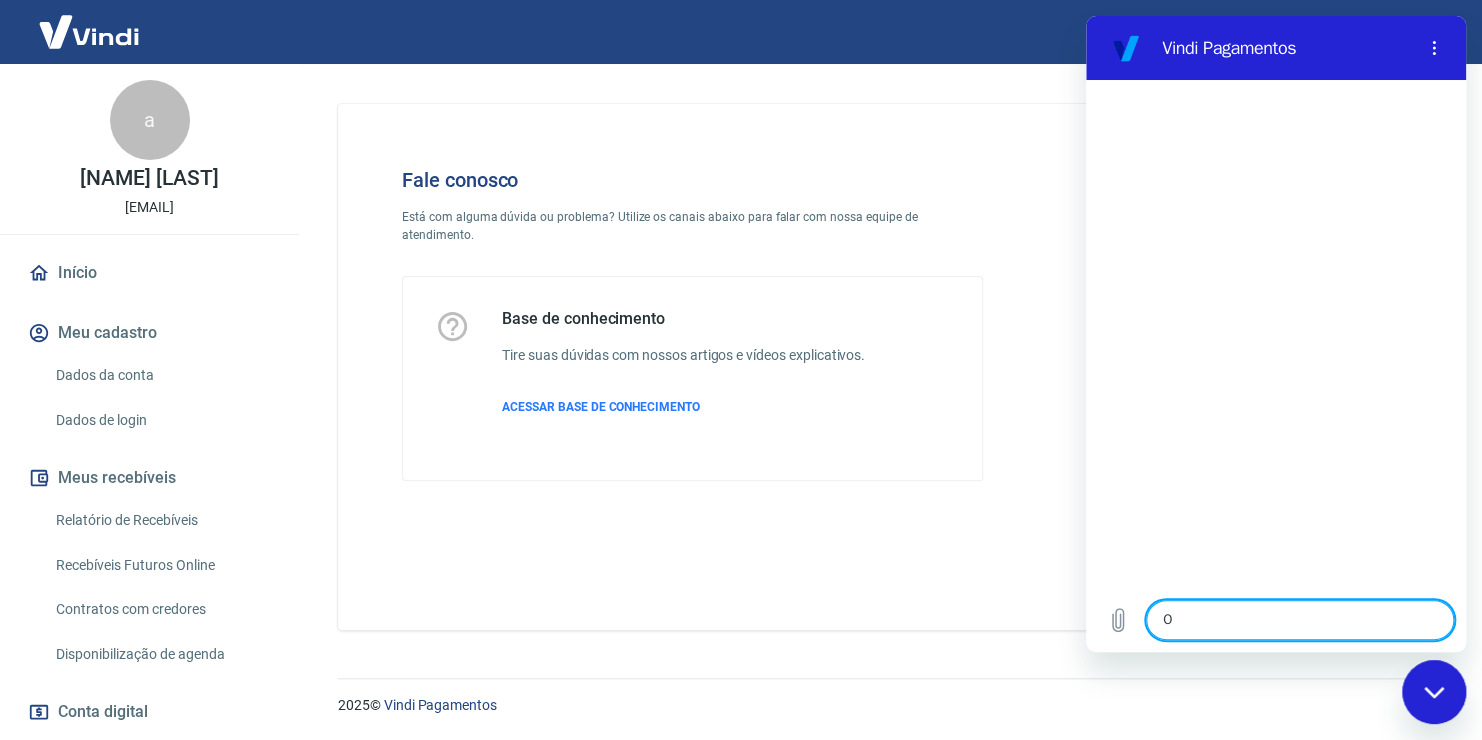 type on "OI" 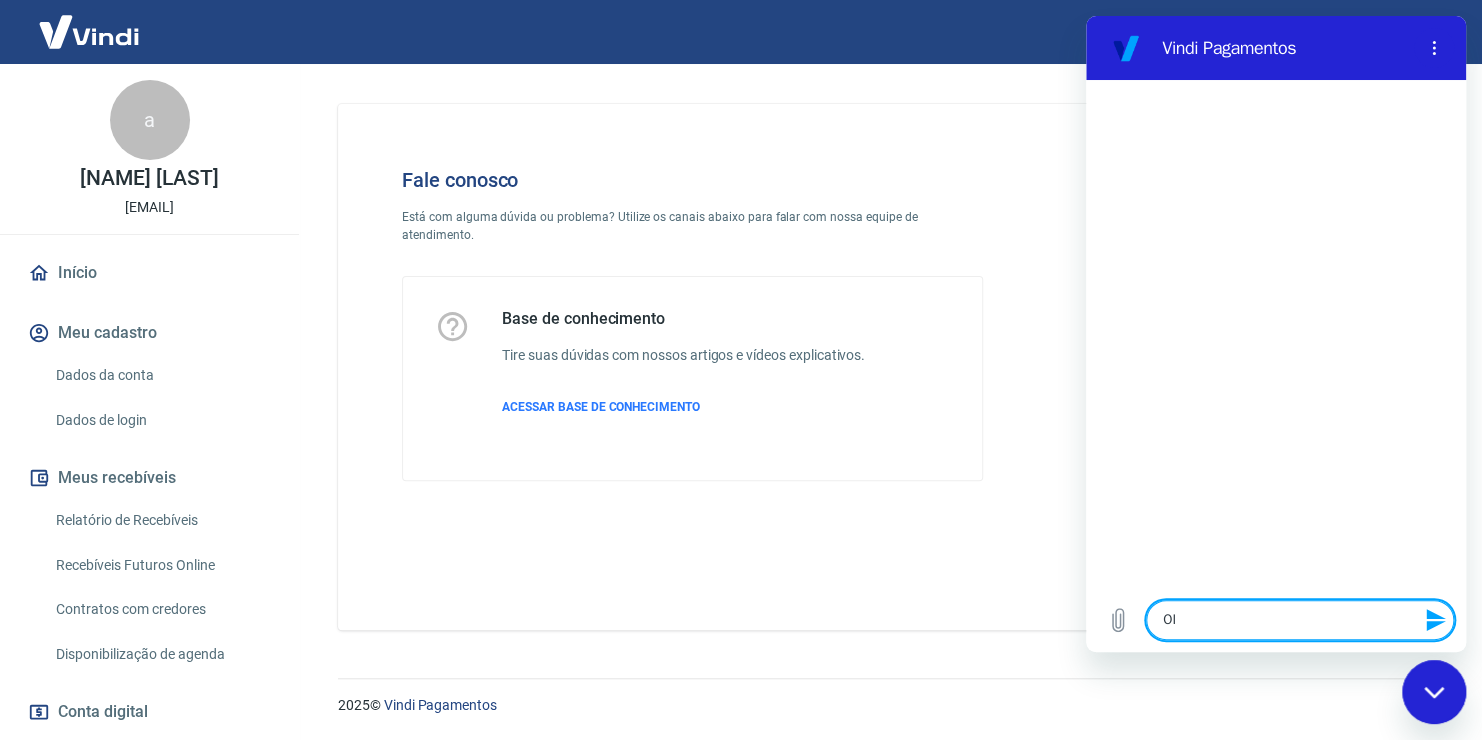 type on "OI" 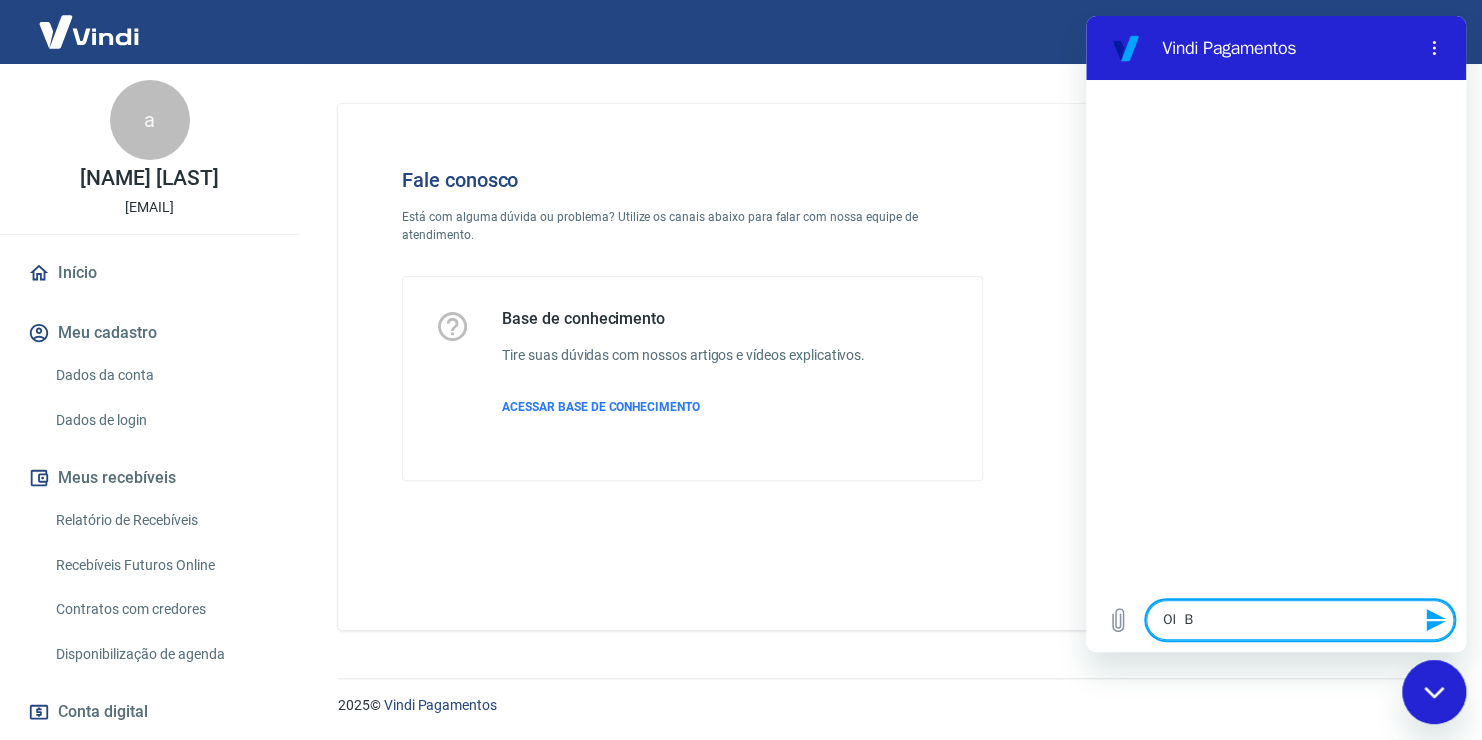 type on "OI  BO" 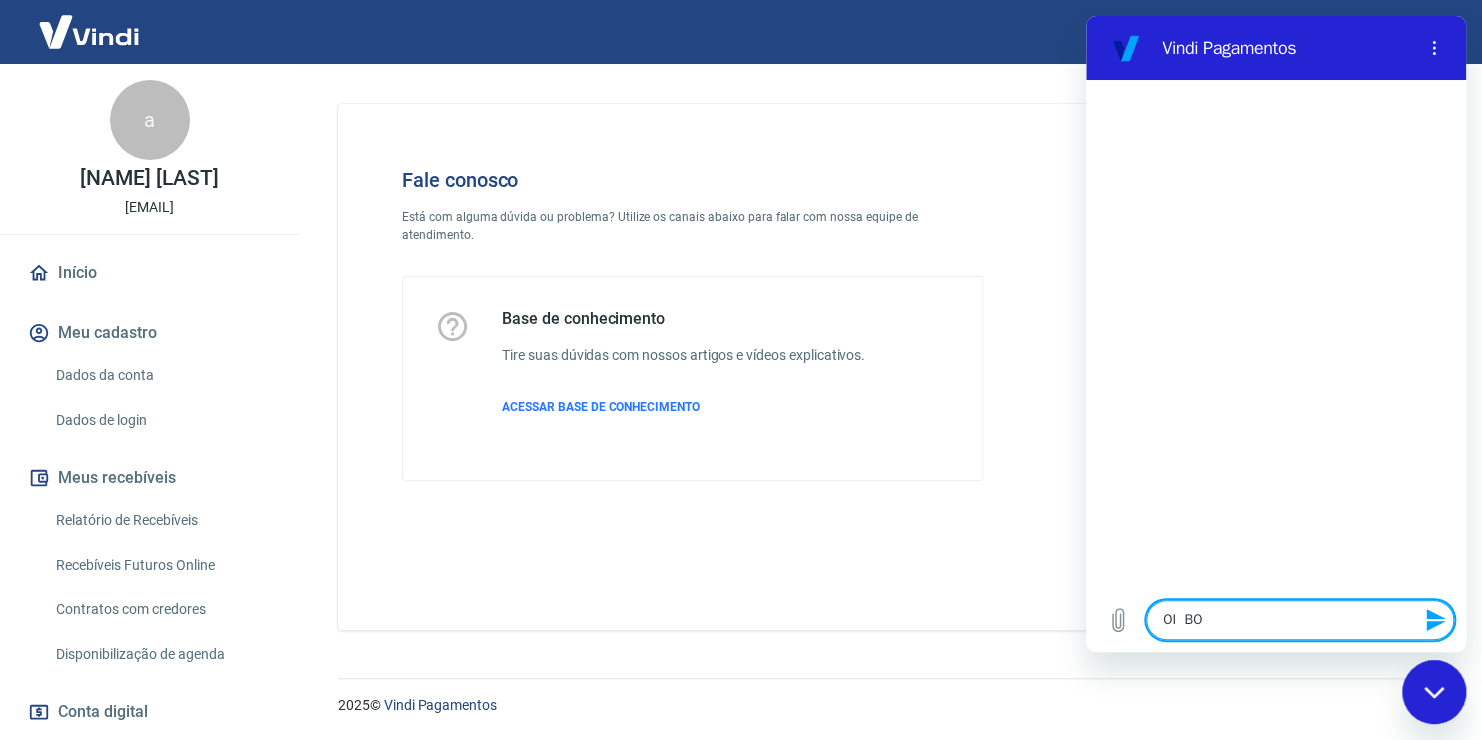 type on "OI  BOA" 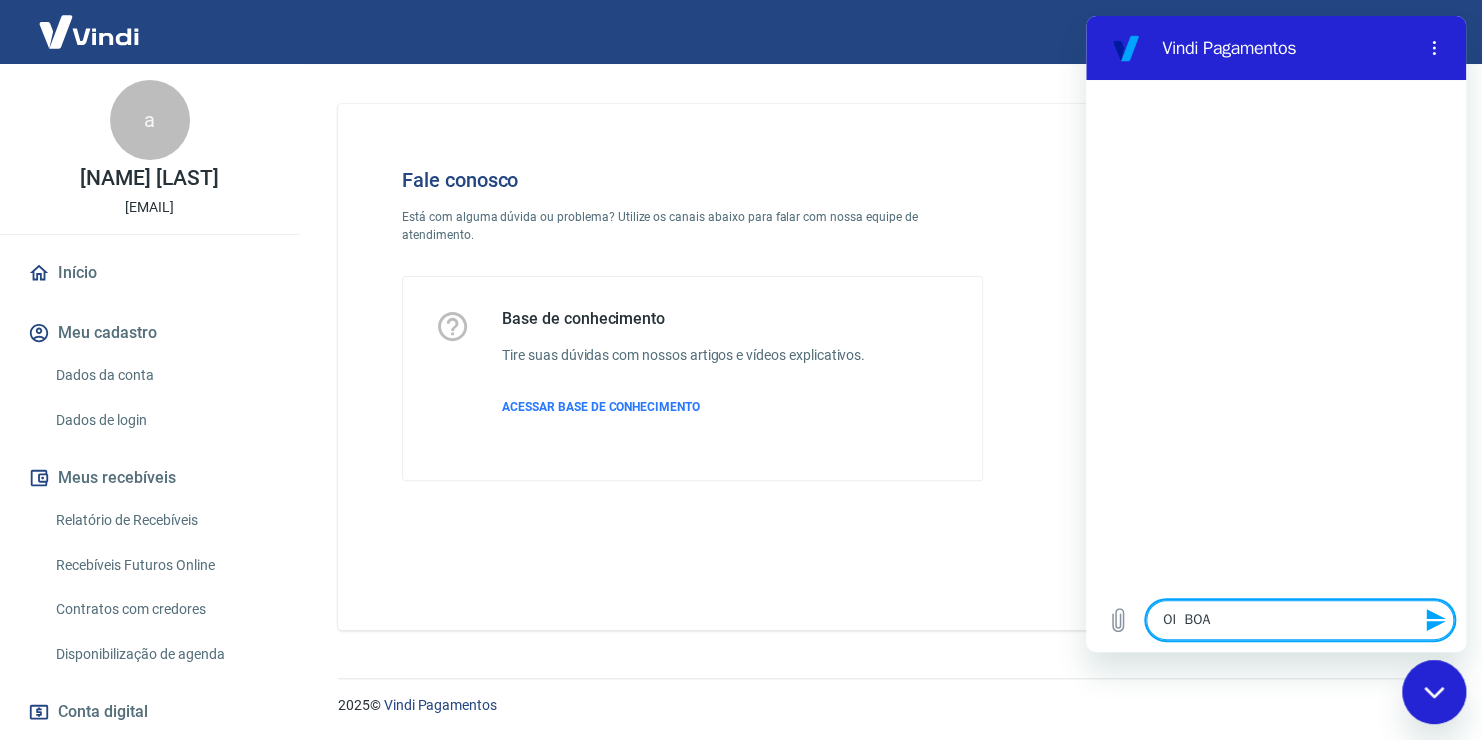 type on "OI  BOA" 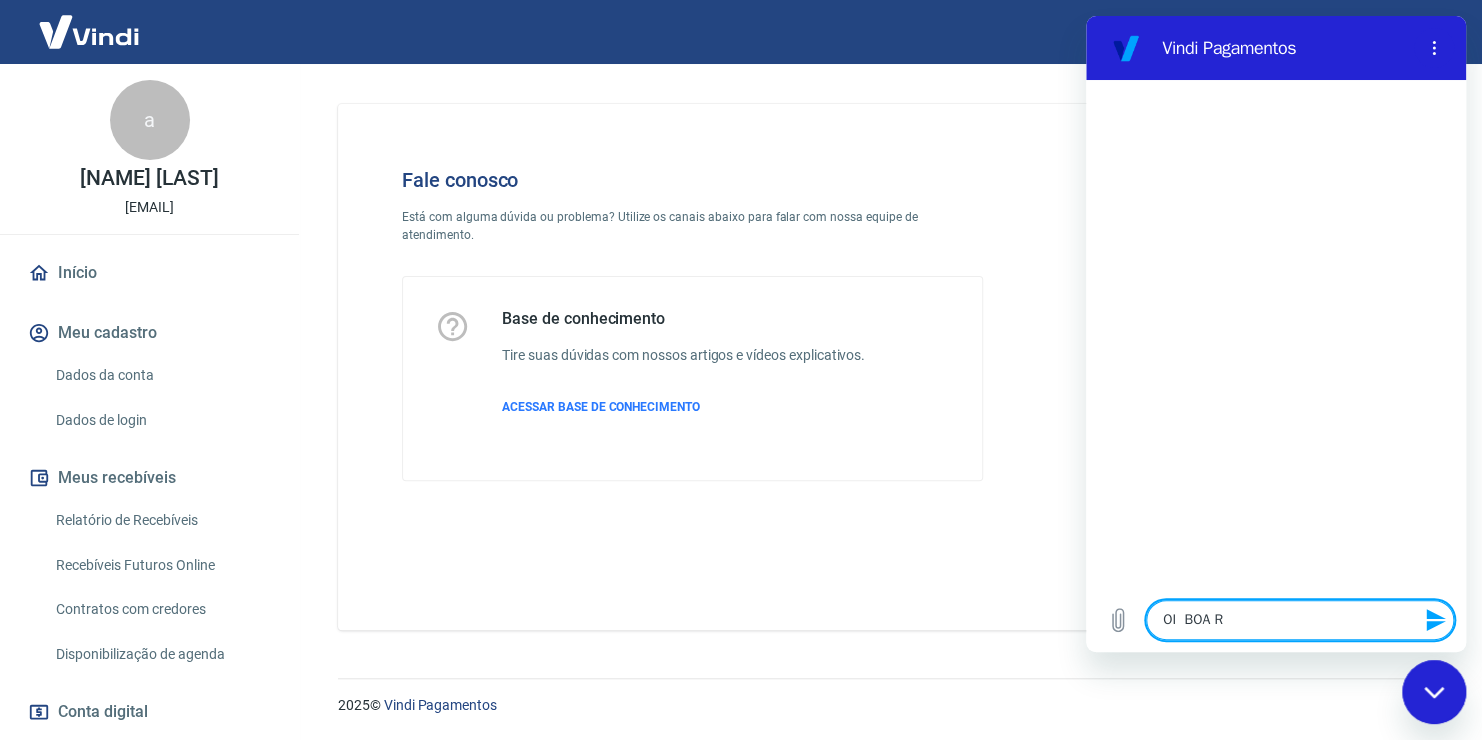 type on "OI  BOA RA" 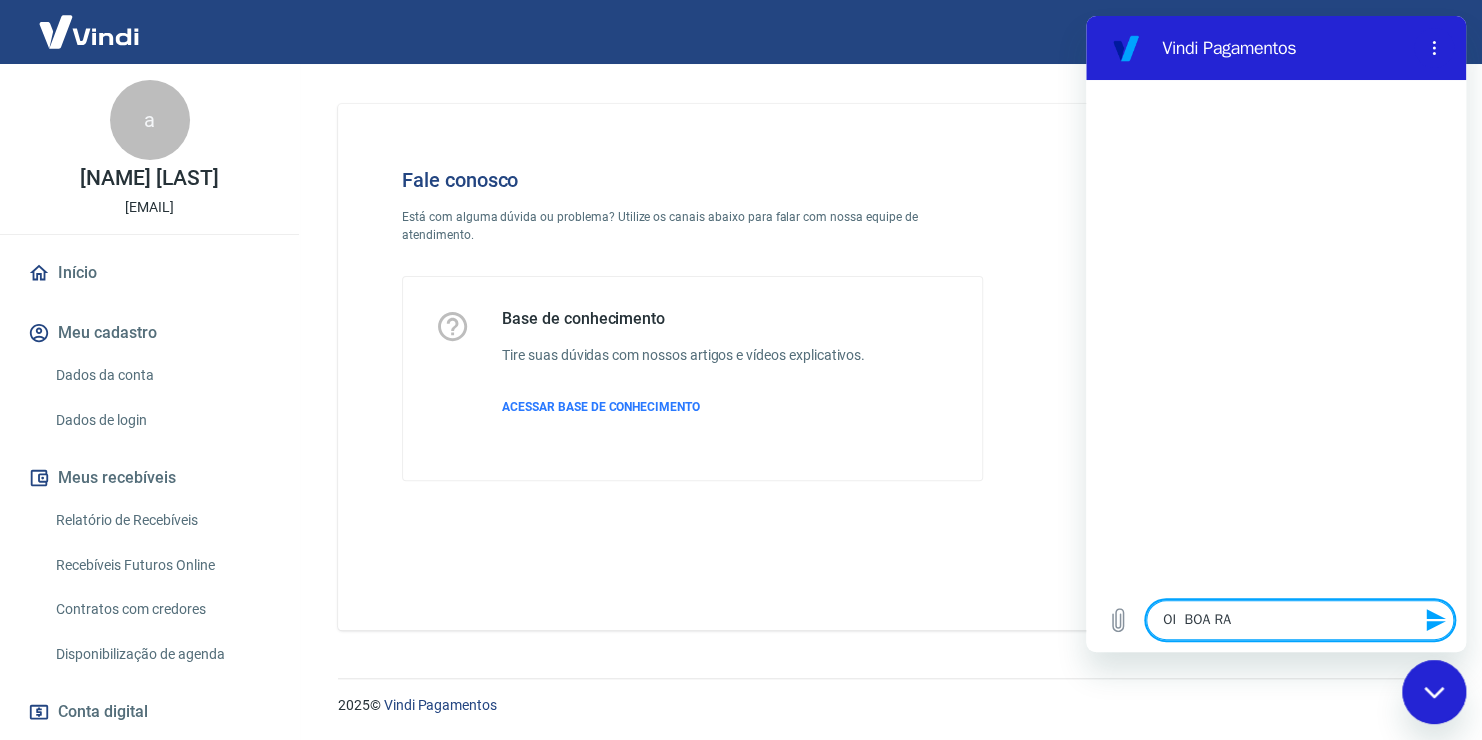 type on "OI  BOA R" 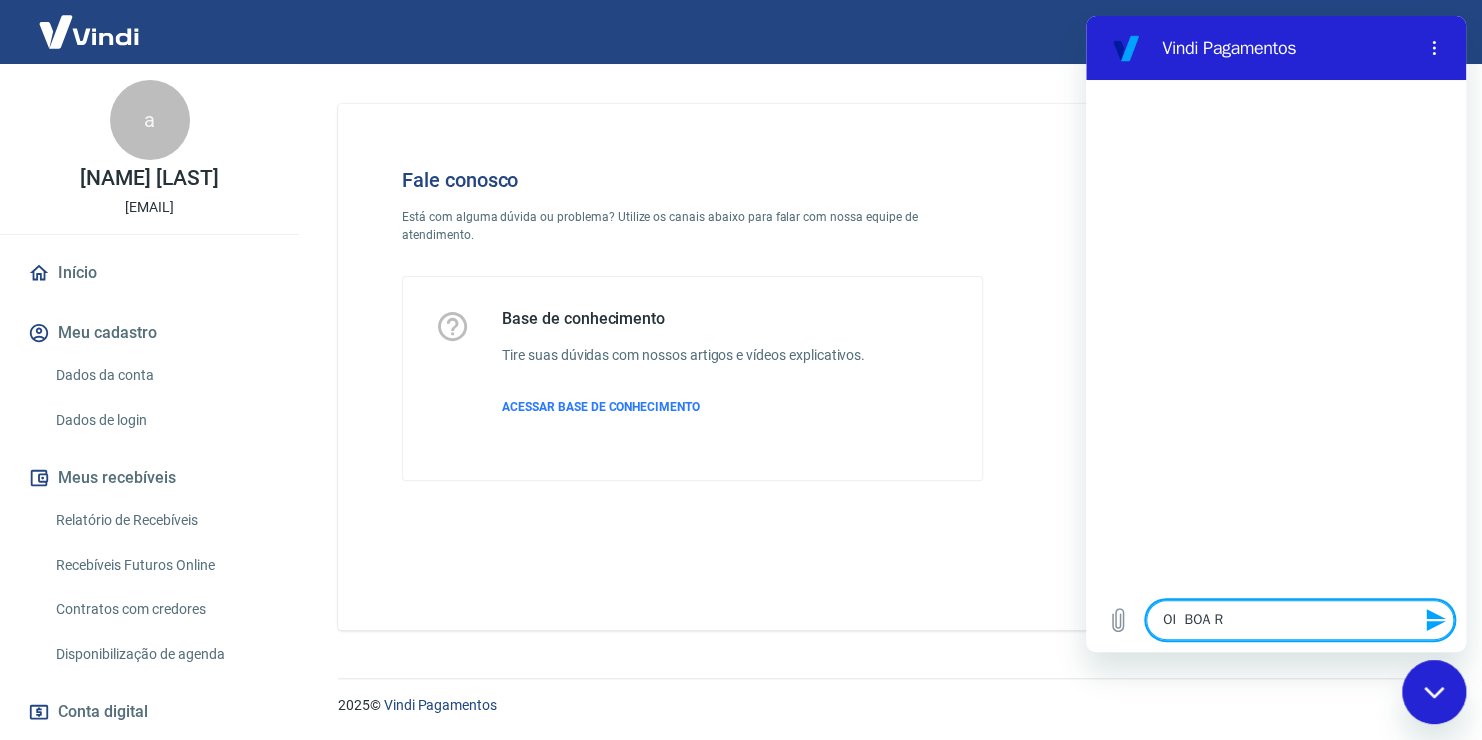 type on "OI  BOA" 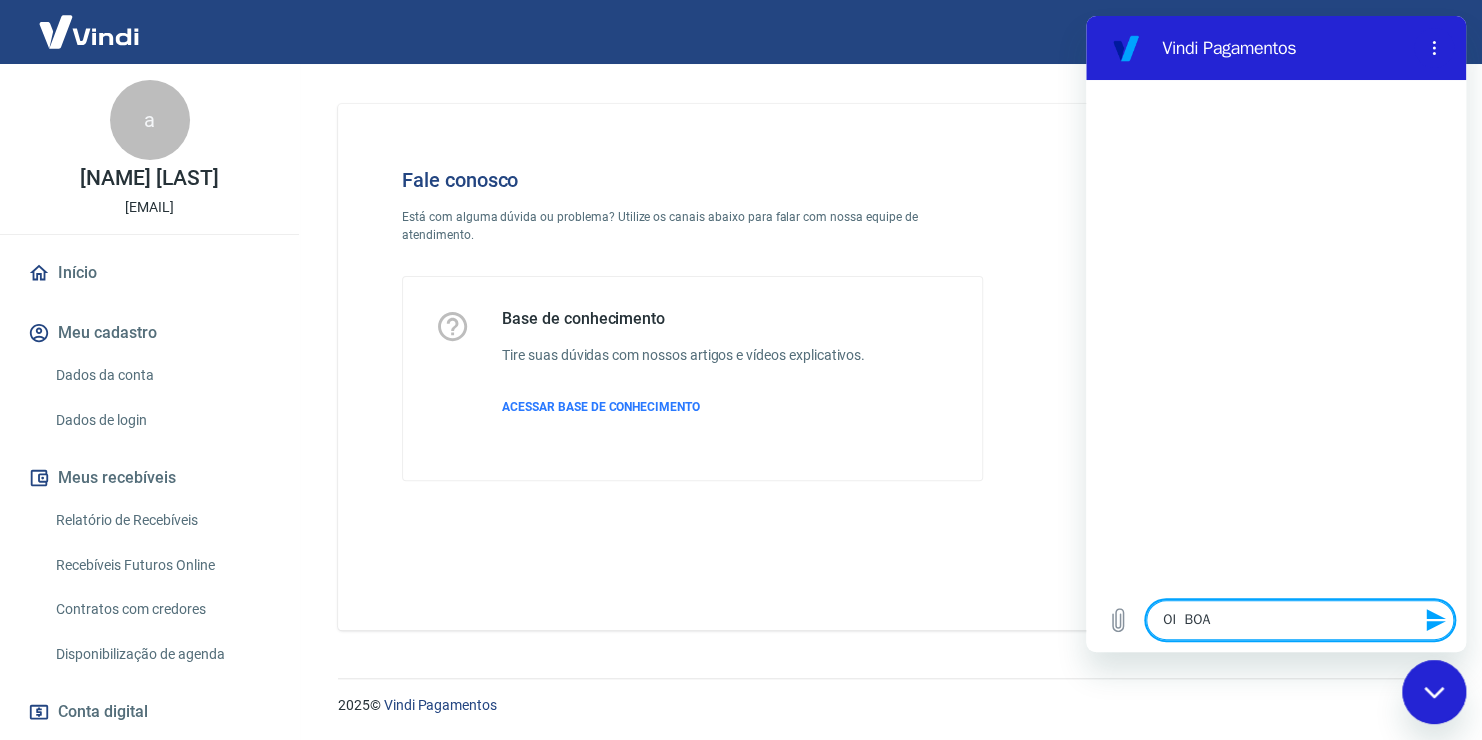 type on "OI  BOA T" 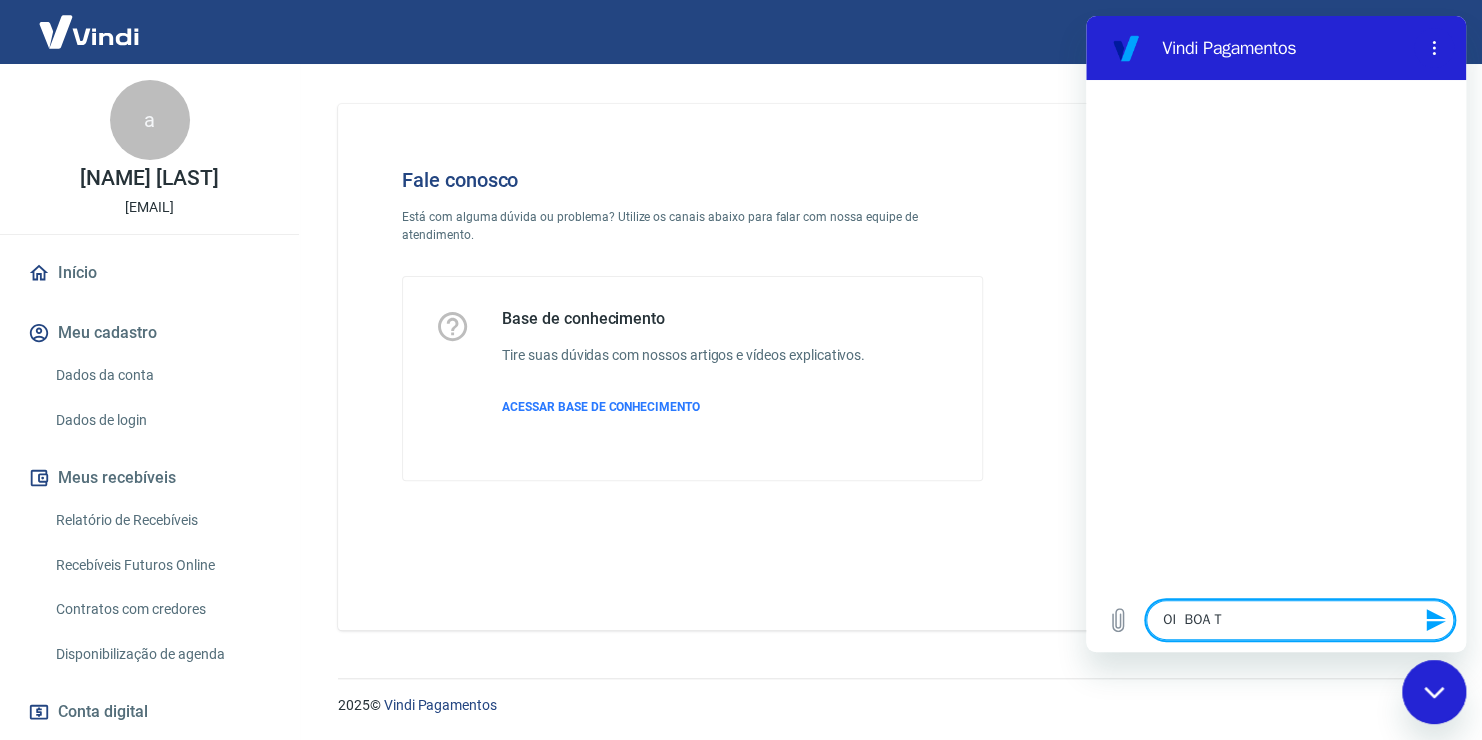 type on "OI  BOA TA" 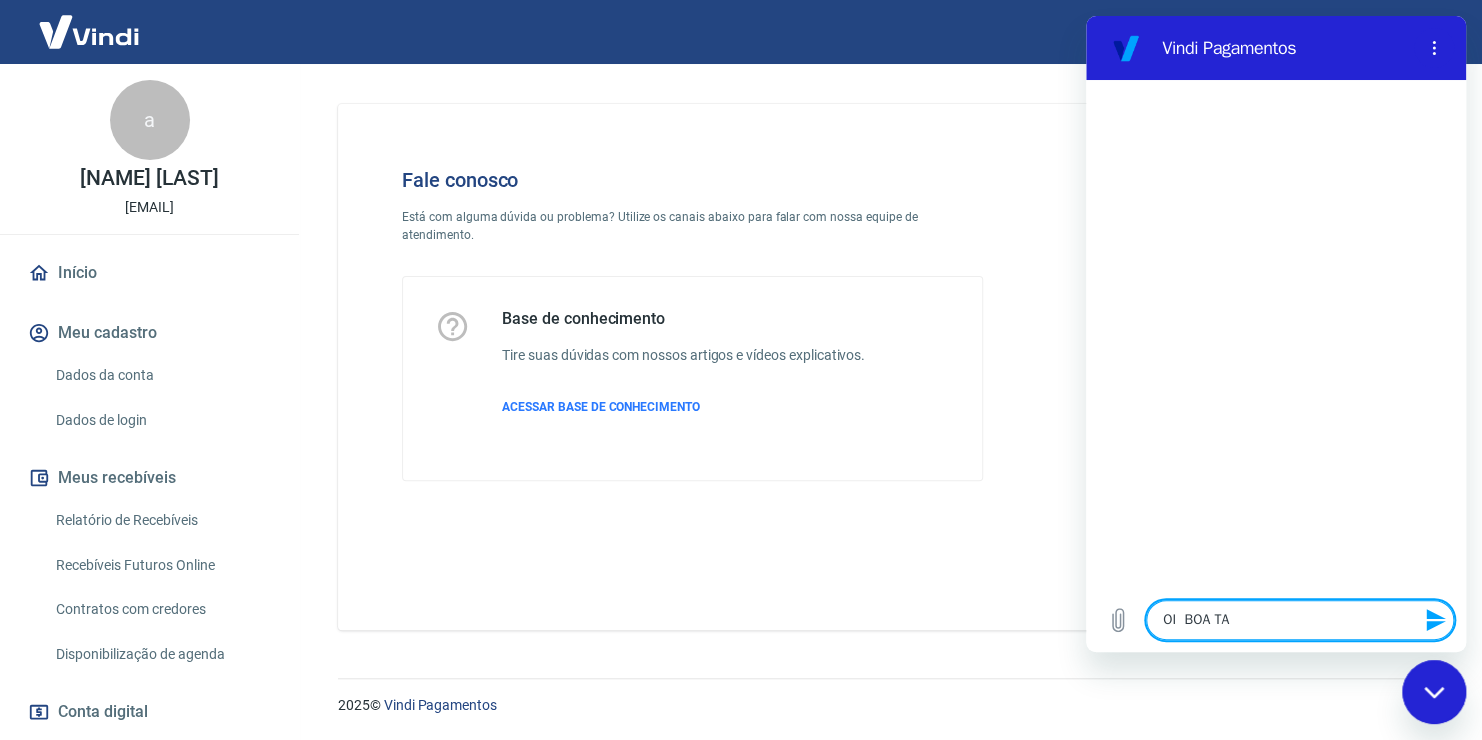 type on "OI  BOA TAR" 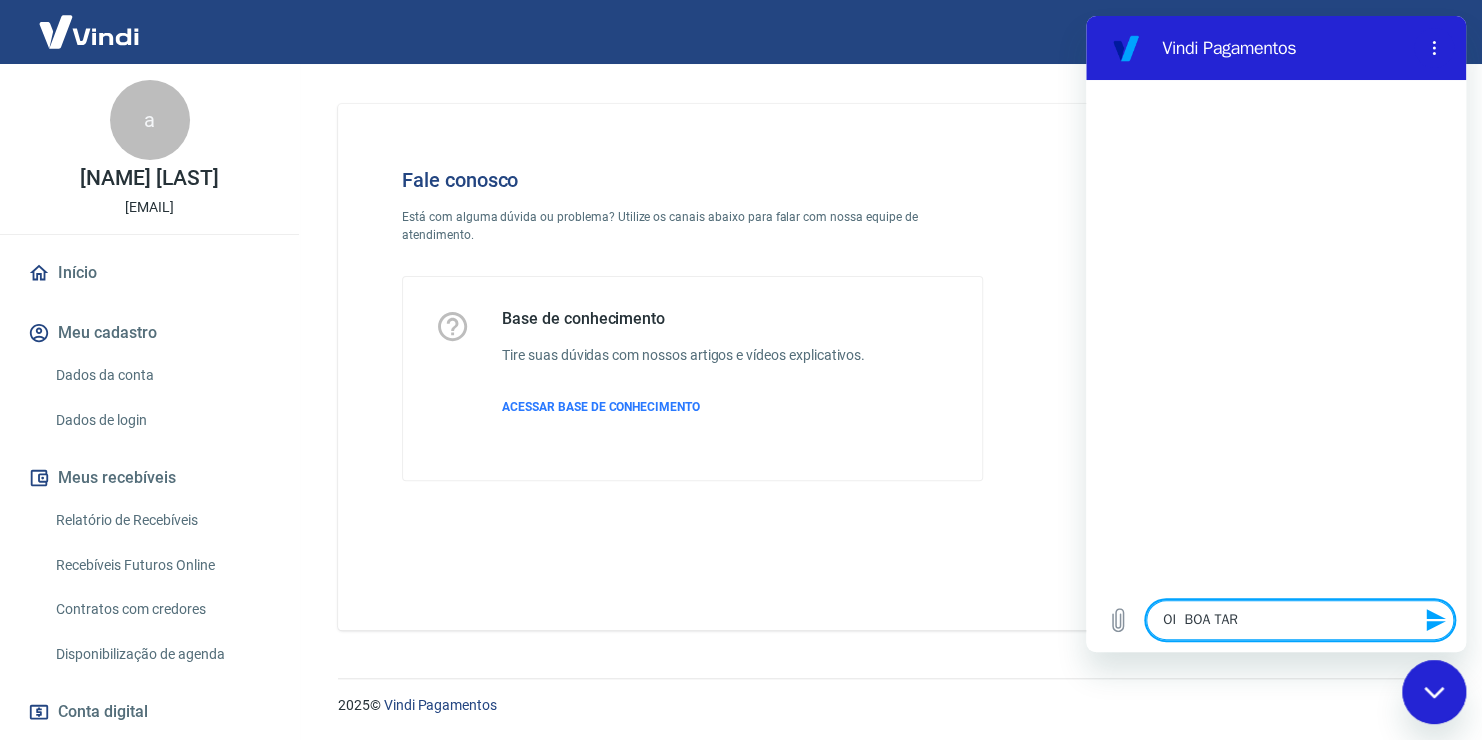 type on "x" 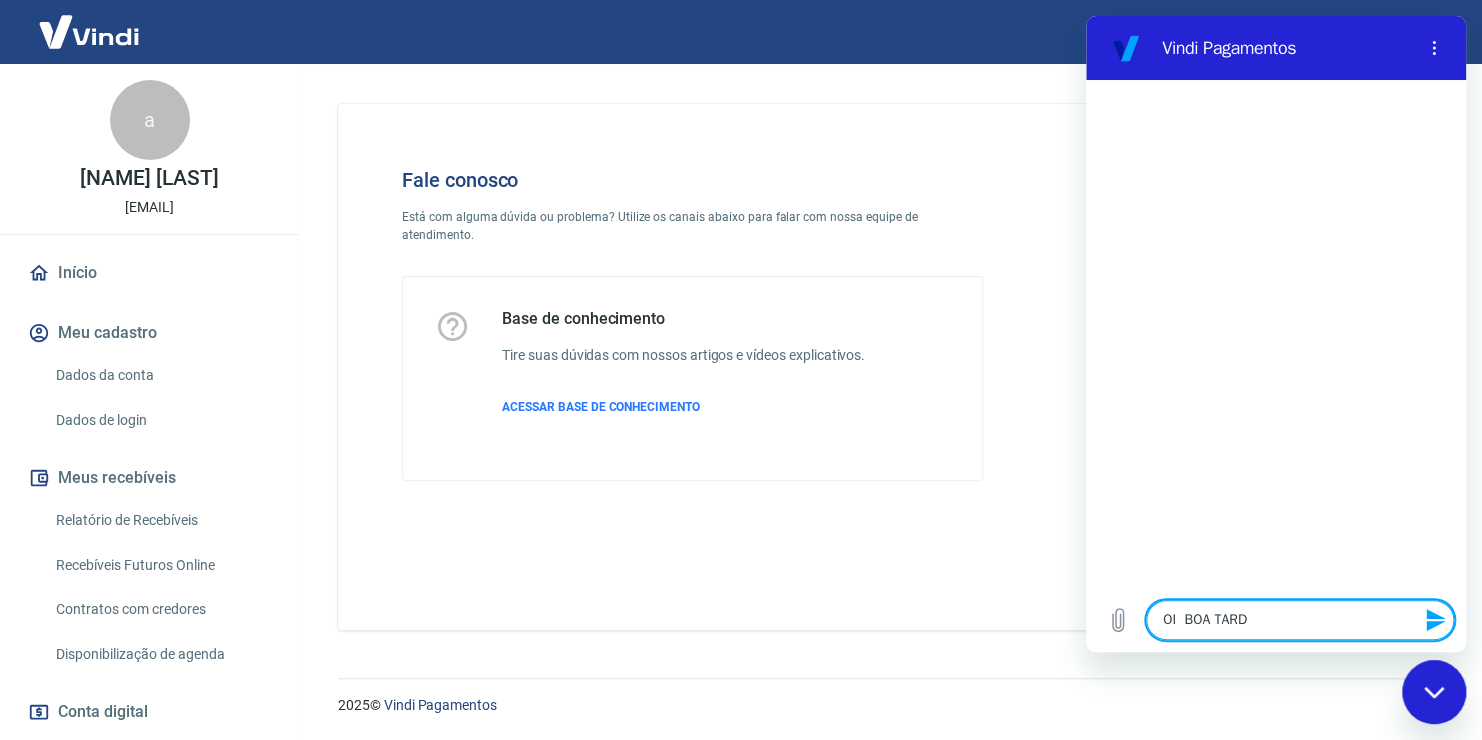 type on "x" 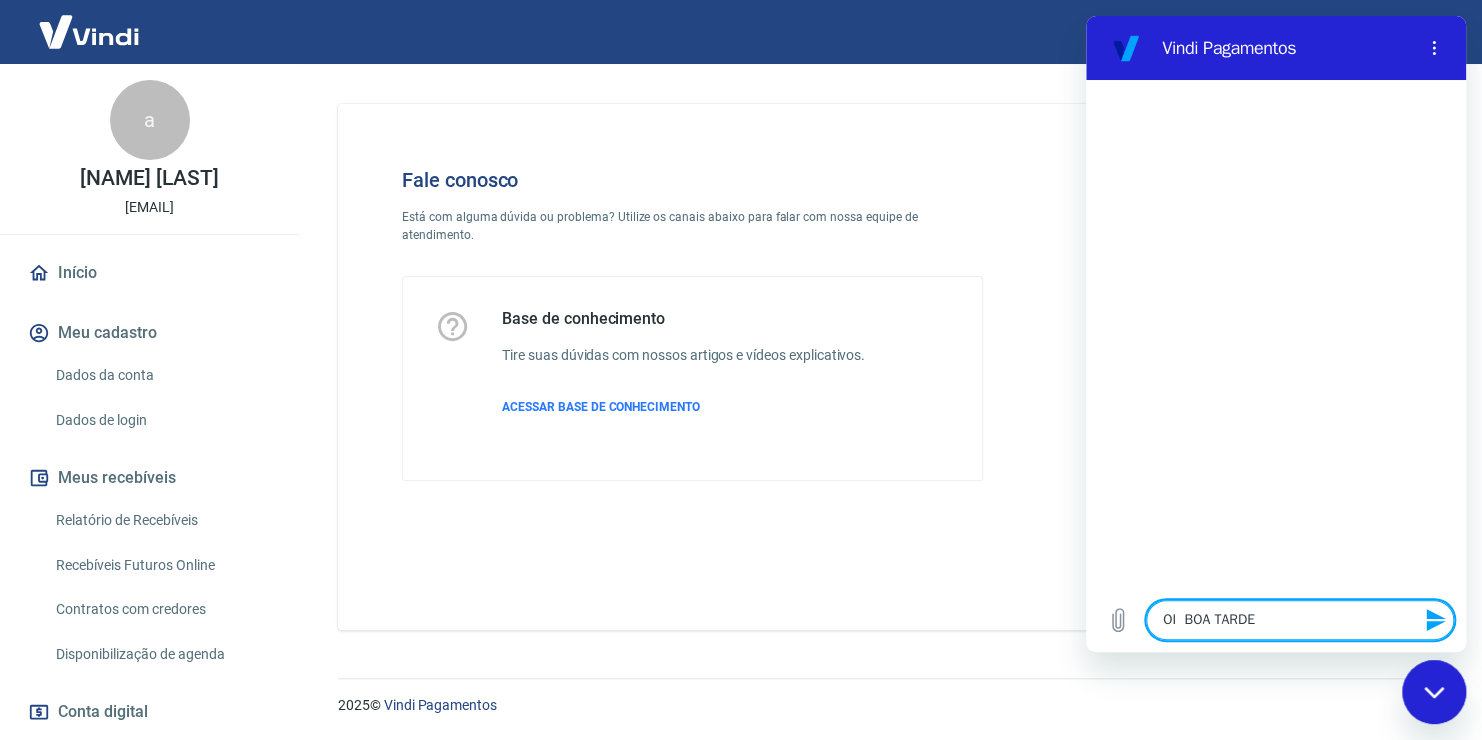 type on "OI  BOA TARDE" 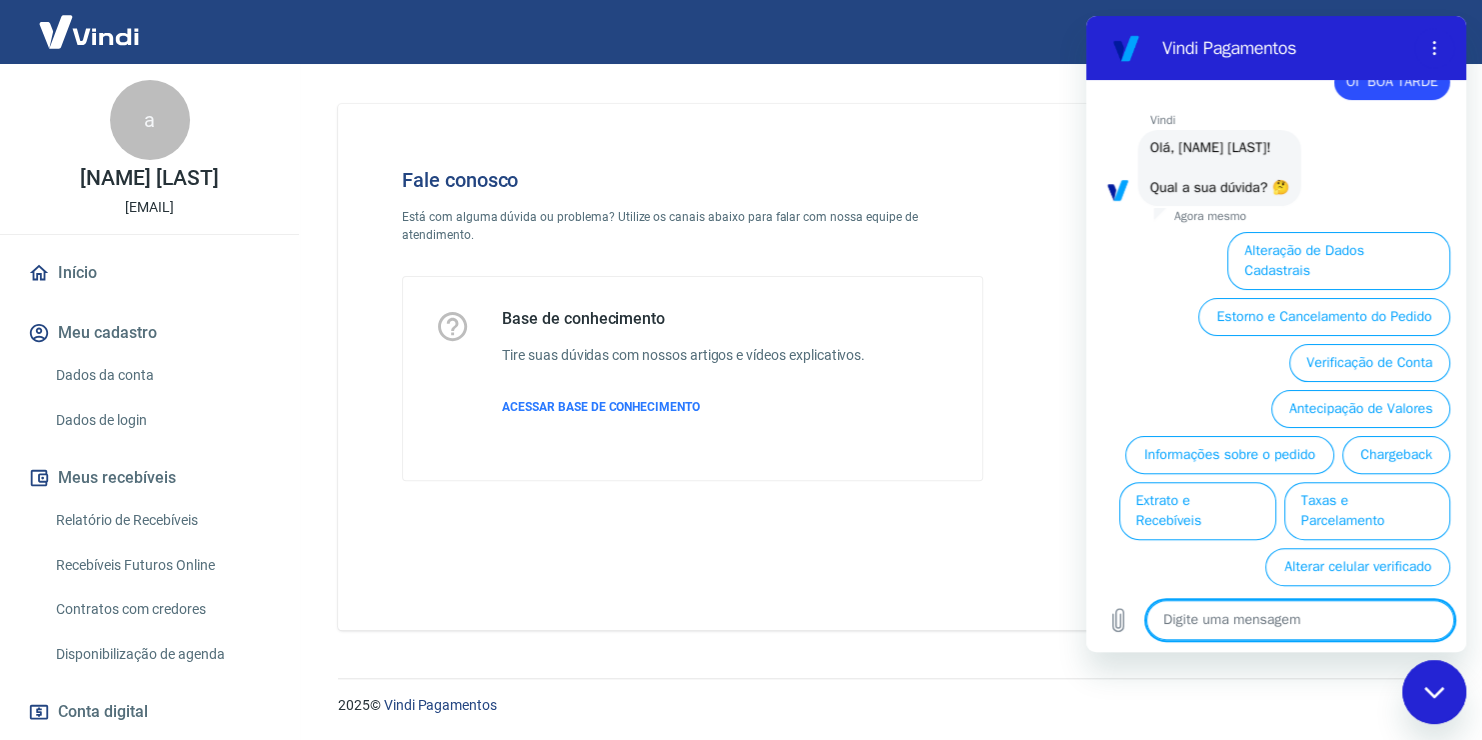scroll, scrollTop: 61, scrollLeft: 0, axis: vertical 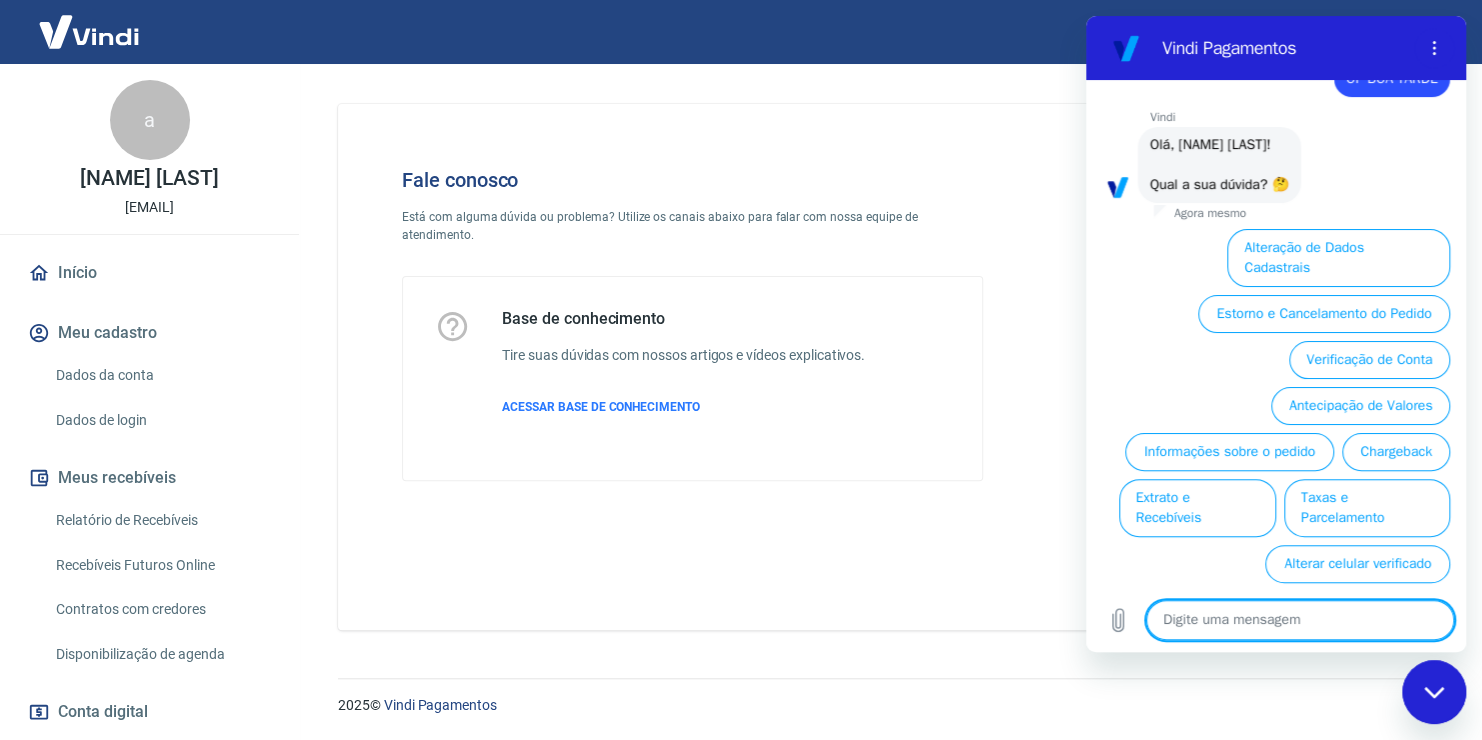 click on "Antecipação de Valores" at bounding box center (1360, 406) 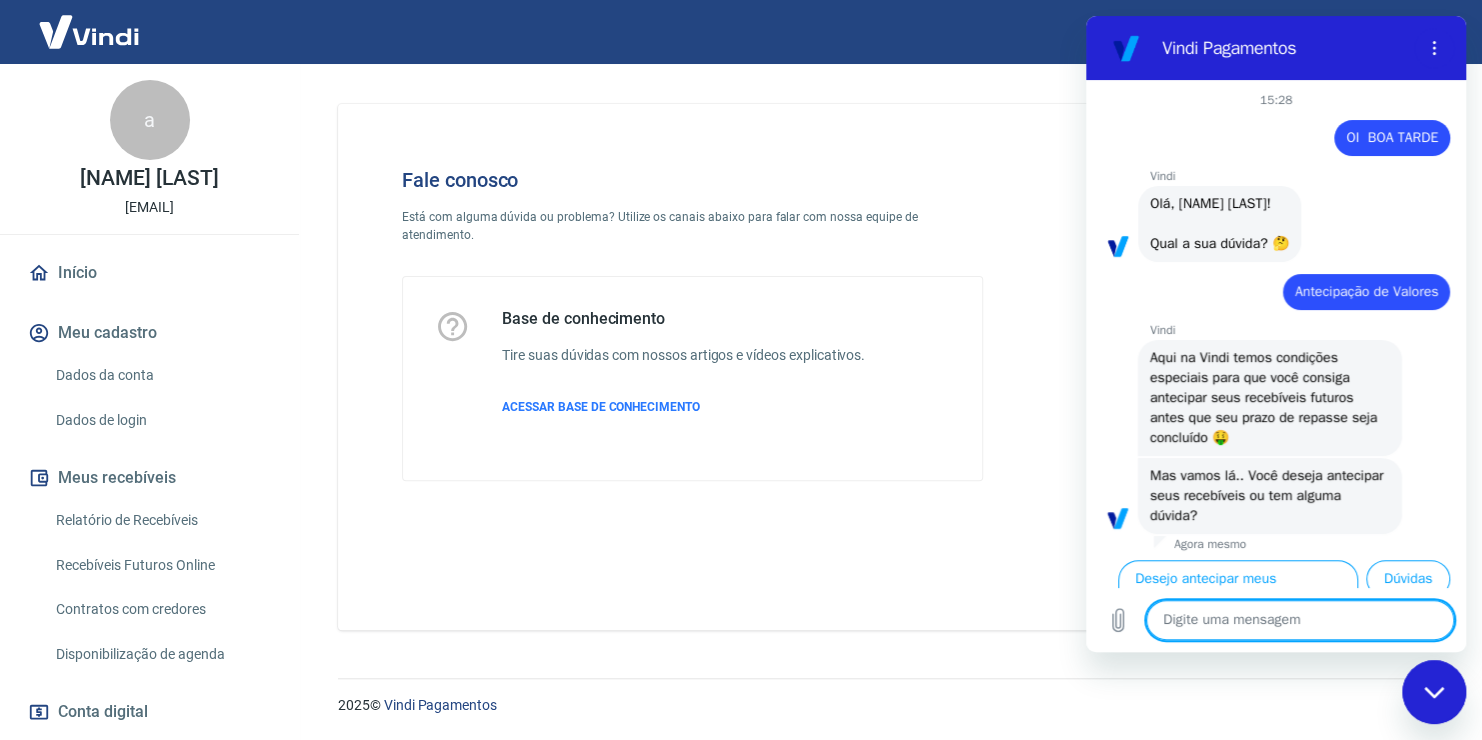 scroll, scrollTop: 60, scrollLeft: 0, axis: vertical 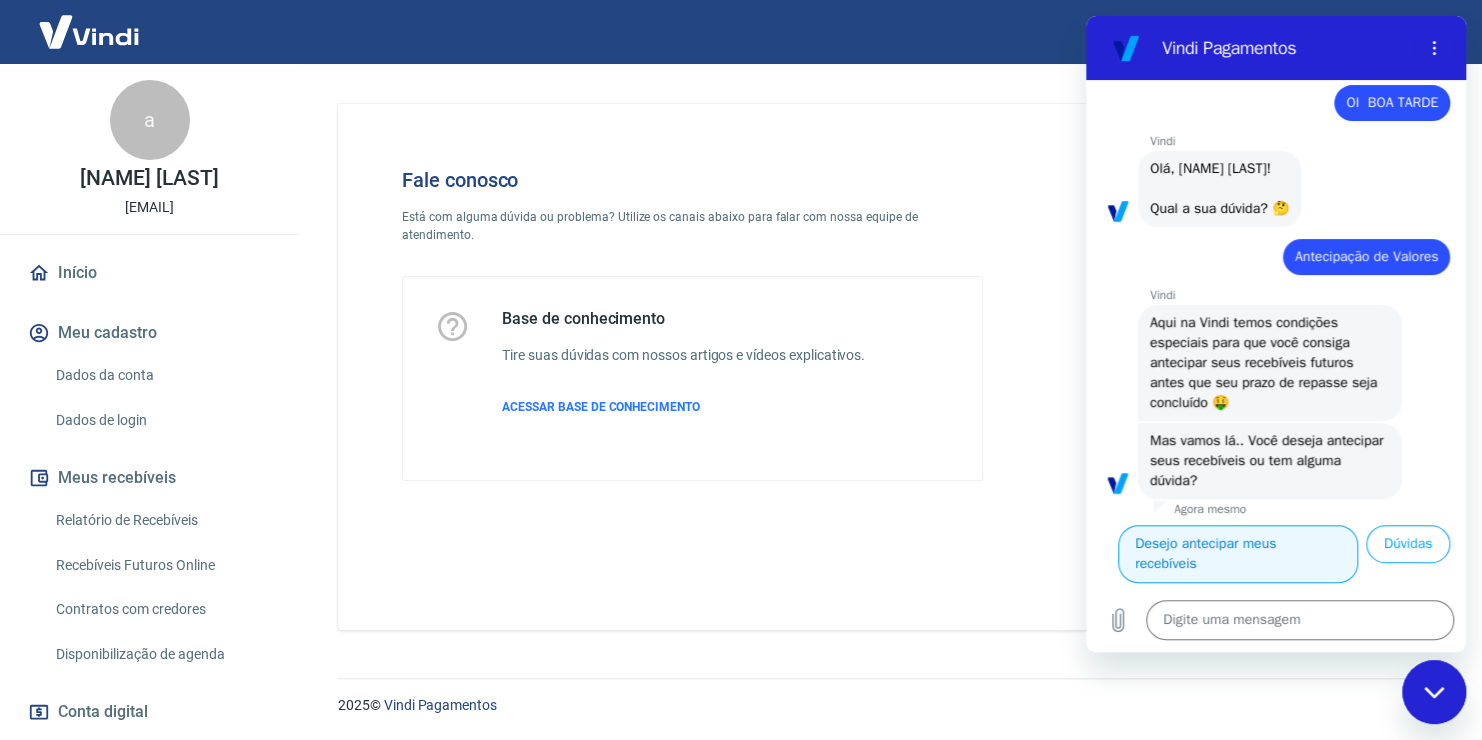 click on "Desejo antecipar meus recebíveis" at bounding box center (1238, 554) 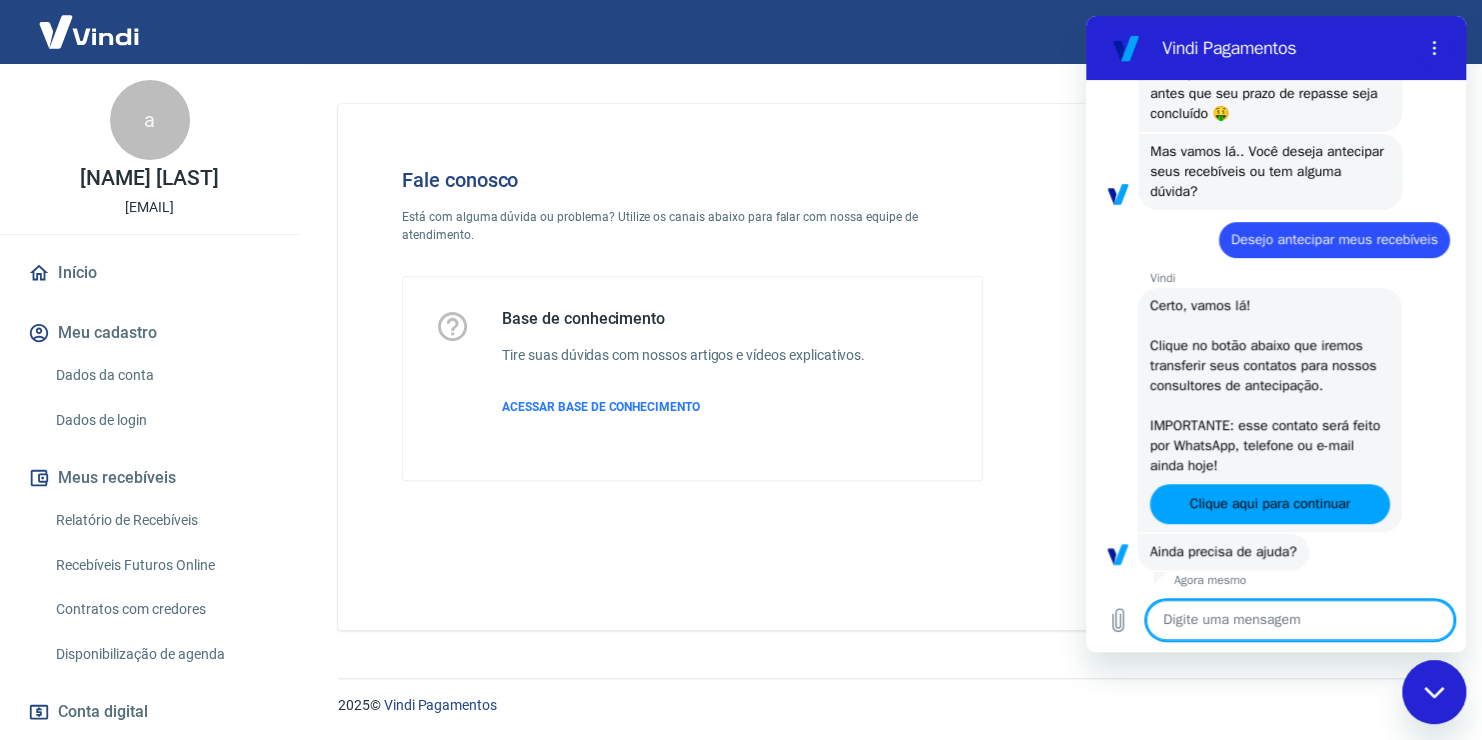 scroll, scrollTop: 374, scrollLeft: 0, axis: vertical 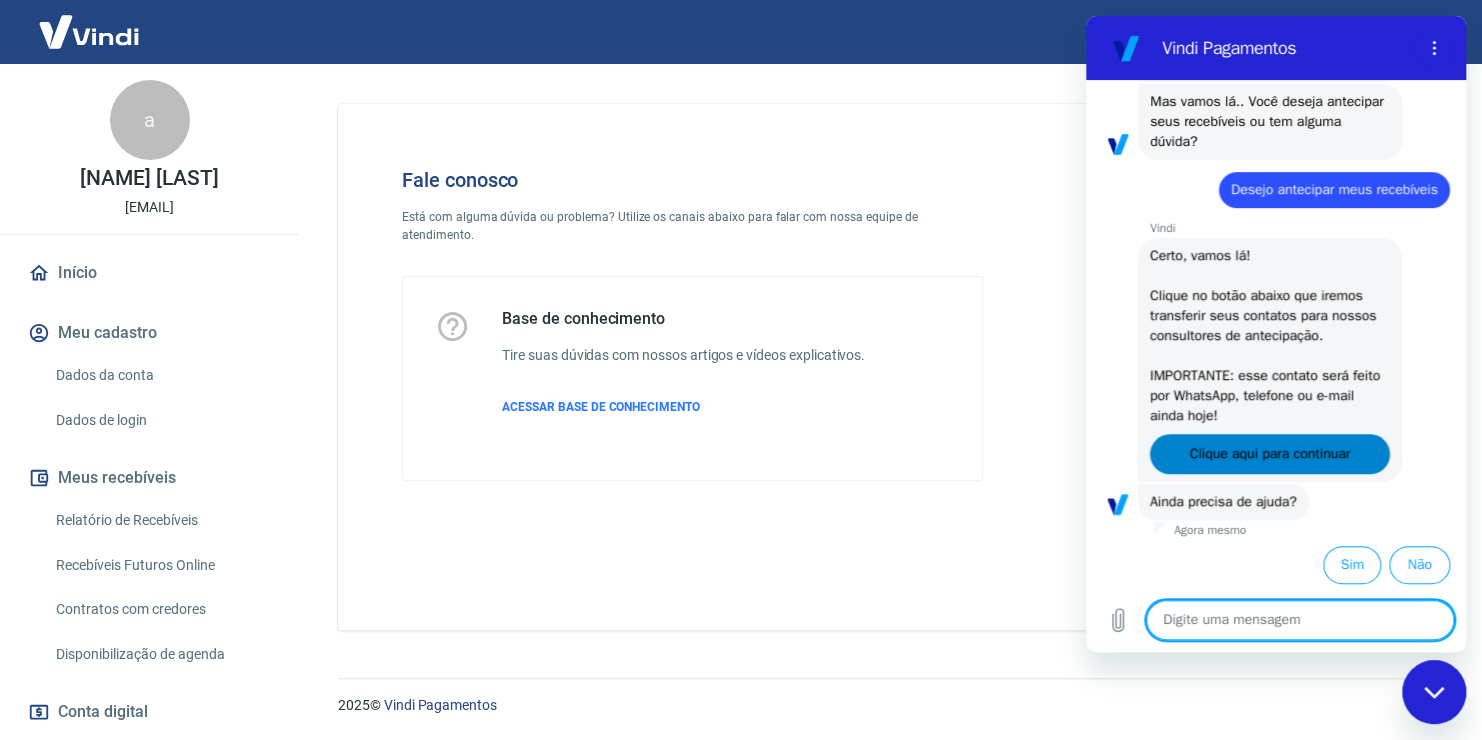 click on "Clique aqui para continuar" at bounding box center [1270, 454] 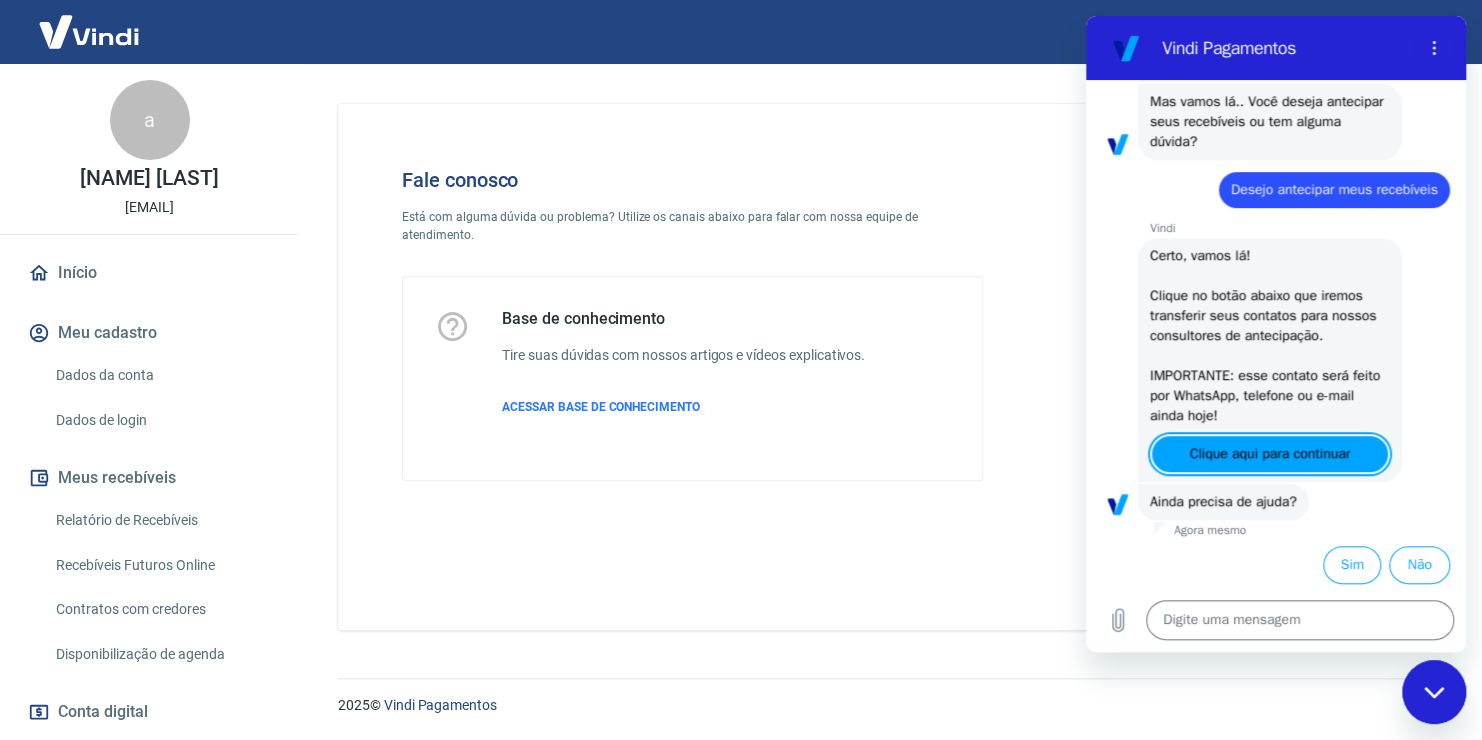 drag, startPoint x: 1442, startPoint y: 701, endPoint x: 1419, endPoint y: 671, distance: 37.802116 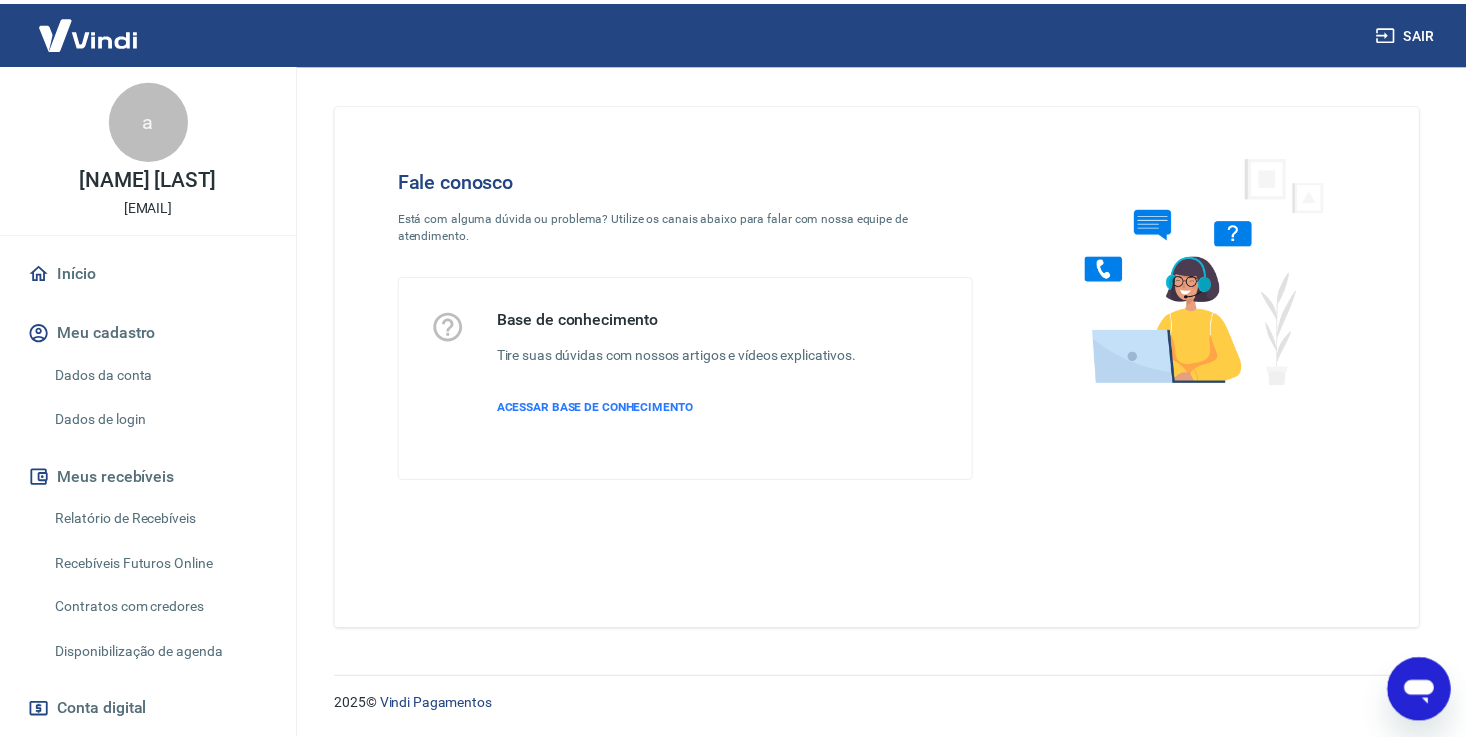 scroll, scrollTop: 356, scrollLeft: 0, axis: vertical 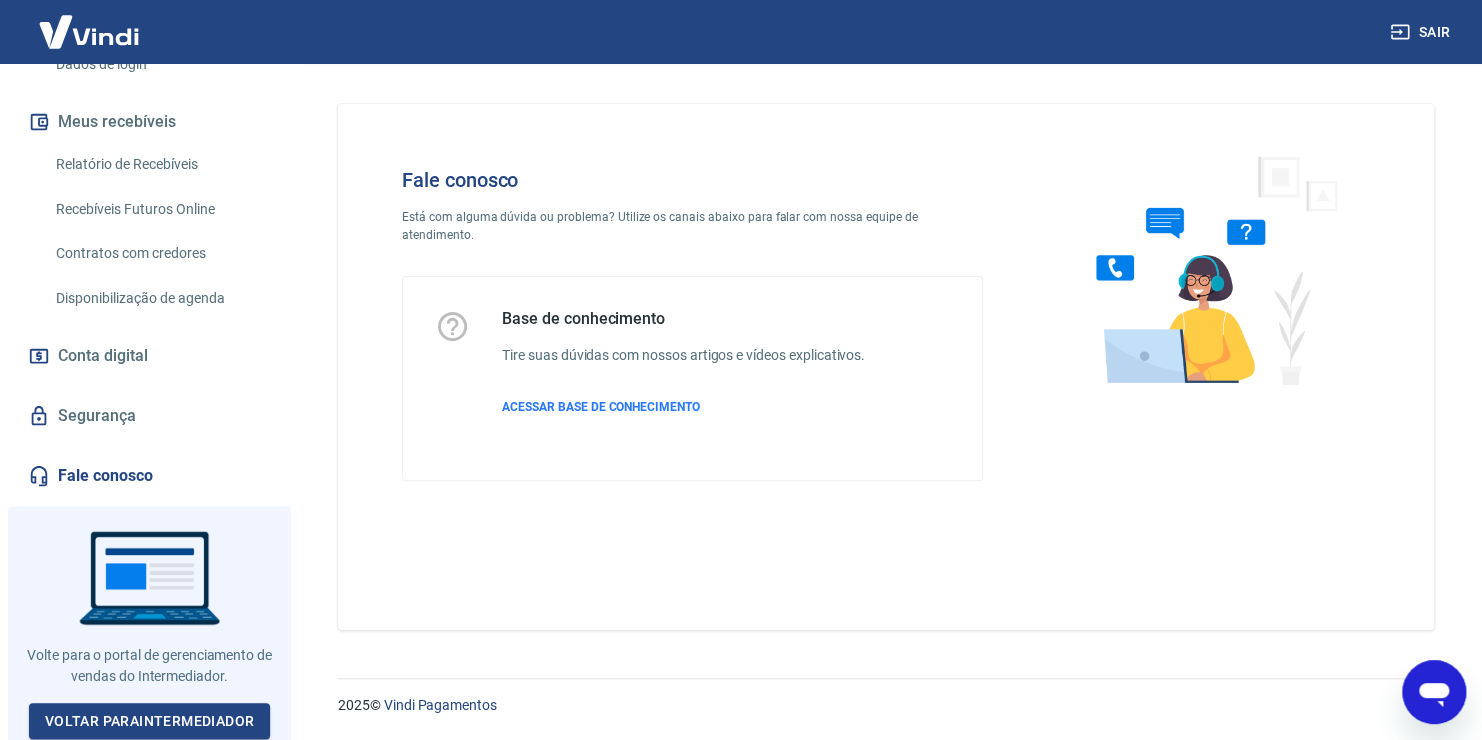 click on "Conta digital" at bounding box center [103, 356] 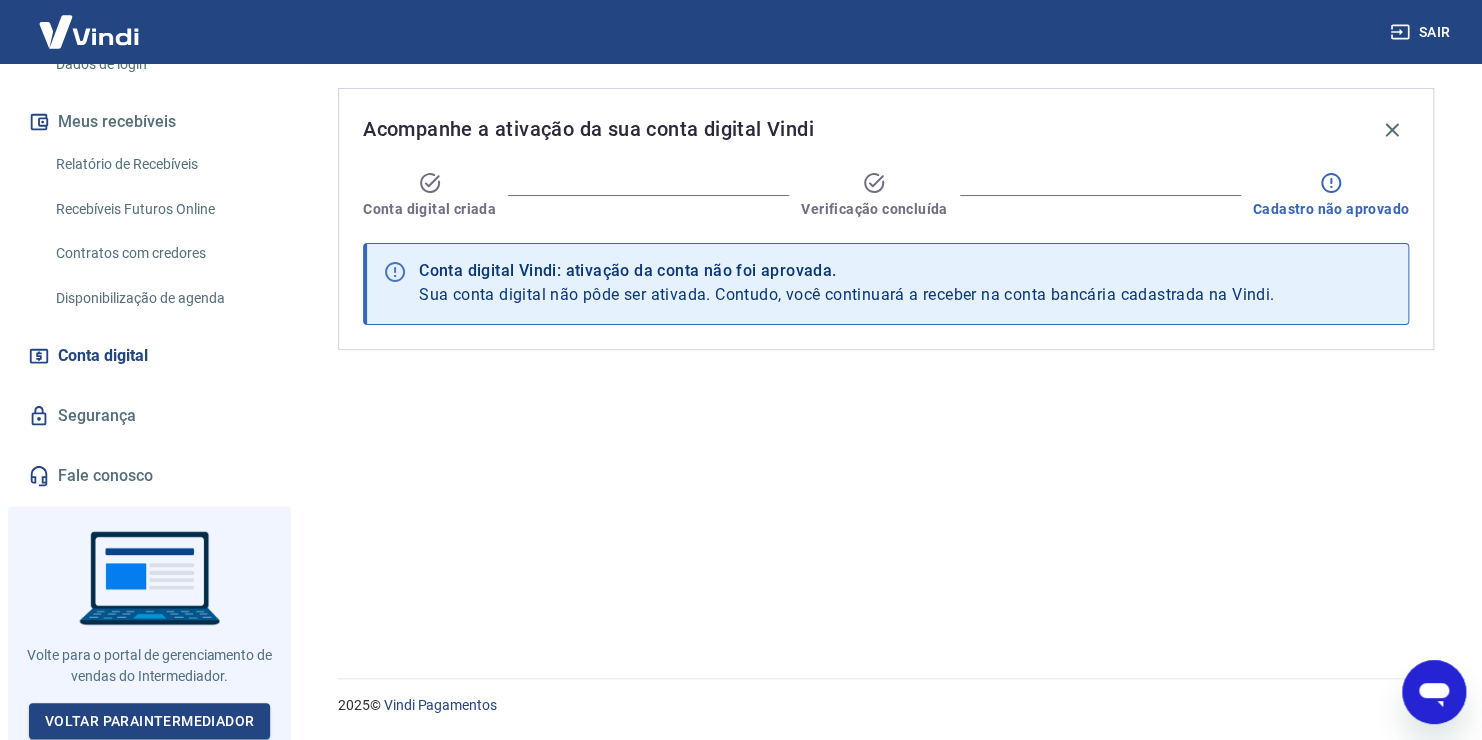 click on "Cadastro não aprovado" at bounding box center (1331, 209) 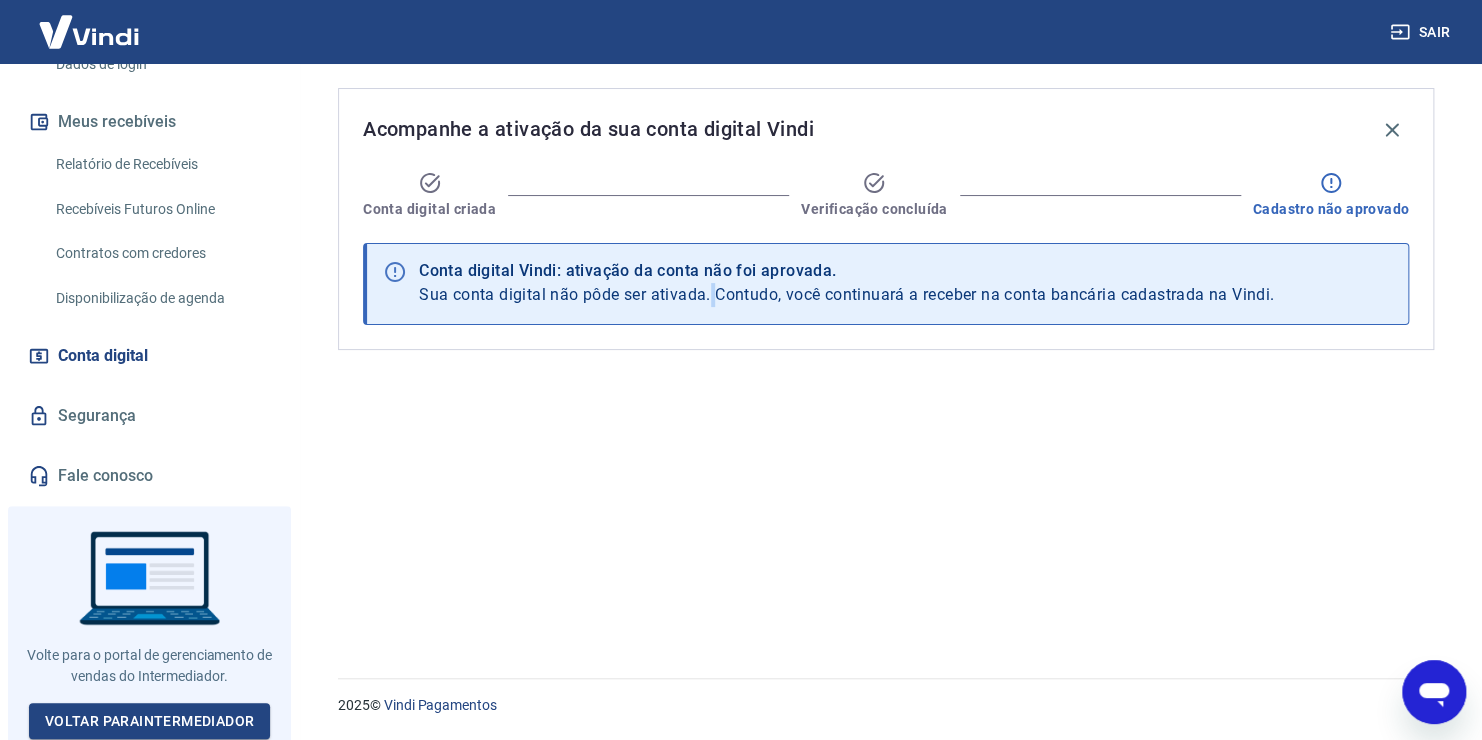 click on "Sua conta digital não pôde ser ativada. Contudo, você continuará a receber na conta bancária cadastrada na Vindi." at bounding box center [846, 294] 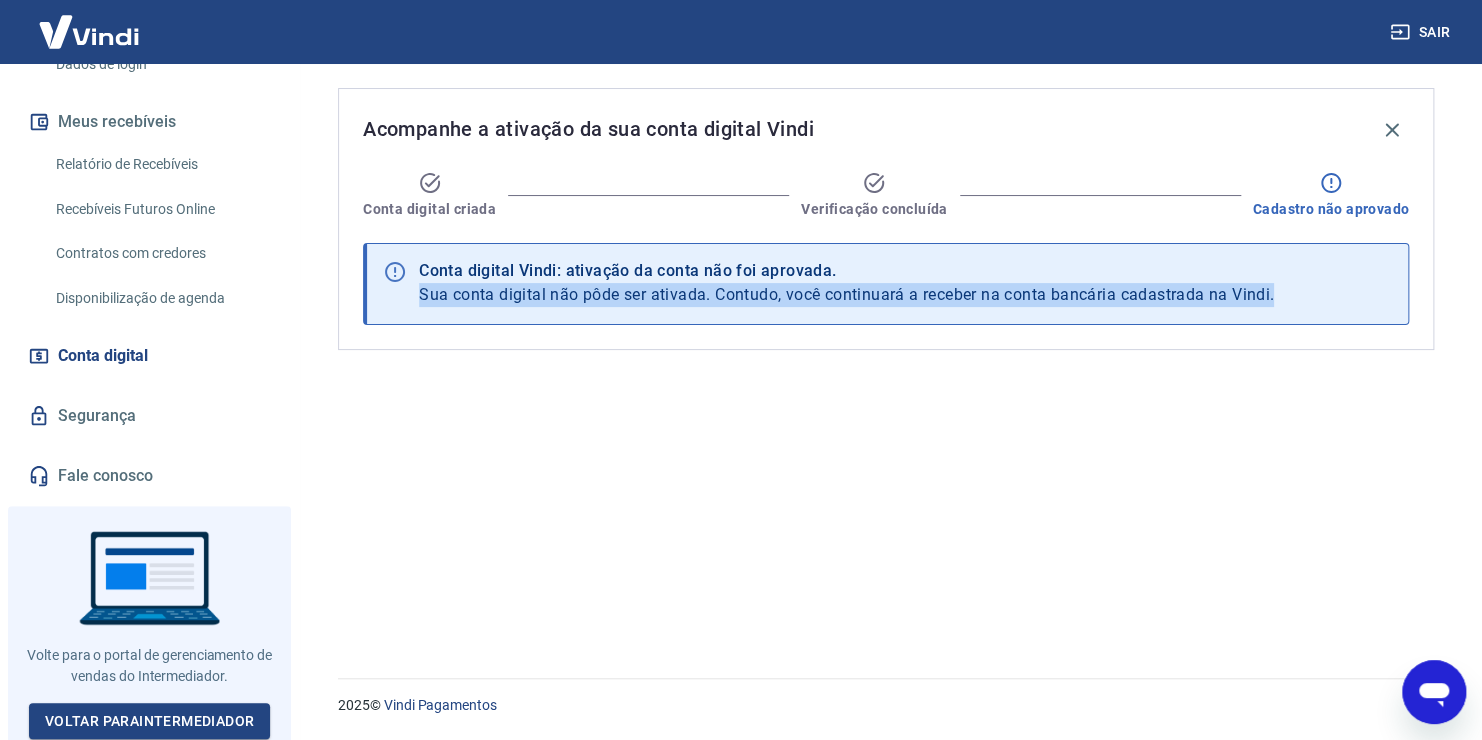 click on "Sua conta digital não pôde ser ativada. Contudo, você continuará a receber na conta bancária cadastrada na Vindi." at bounding box center [846, 294] 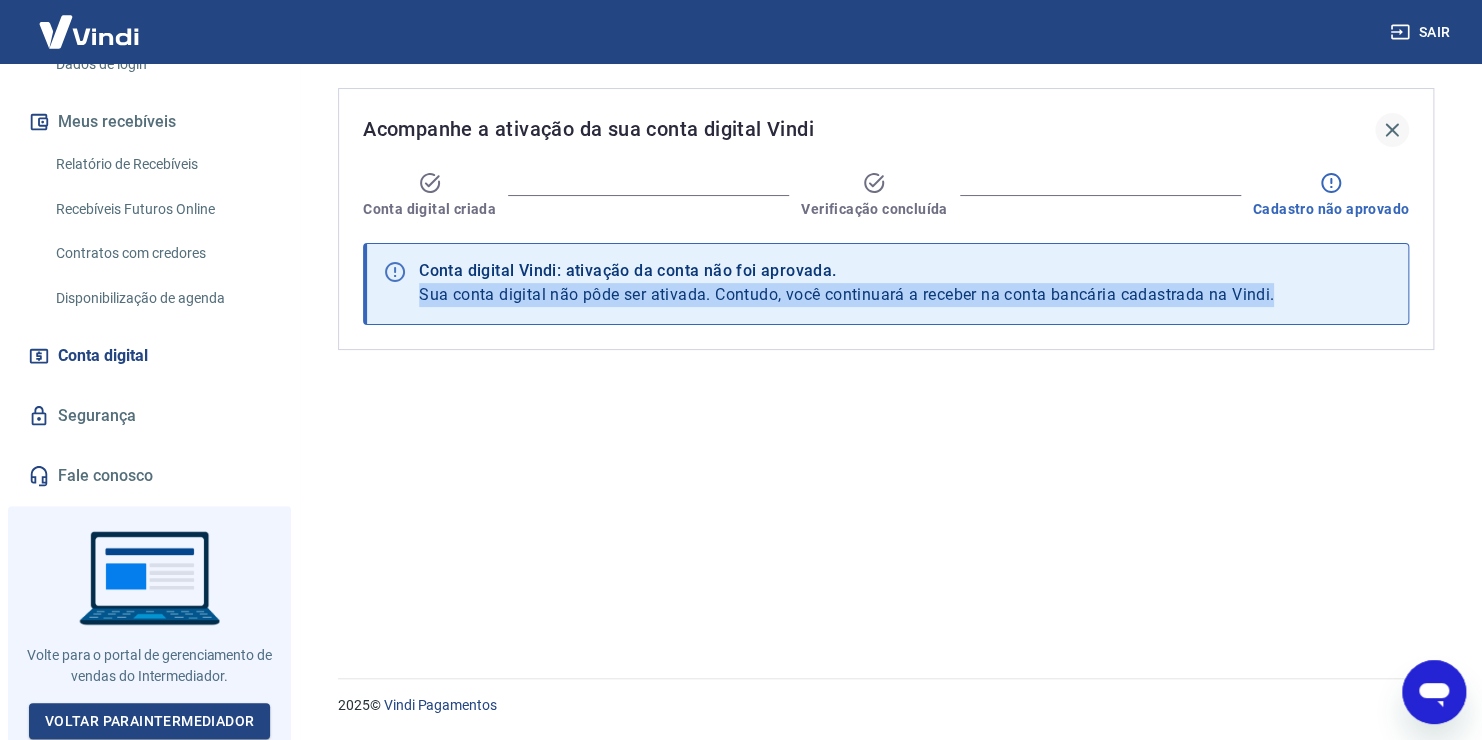 click 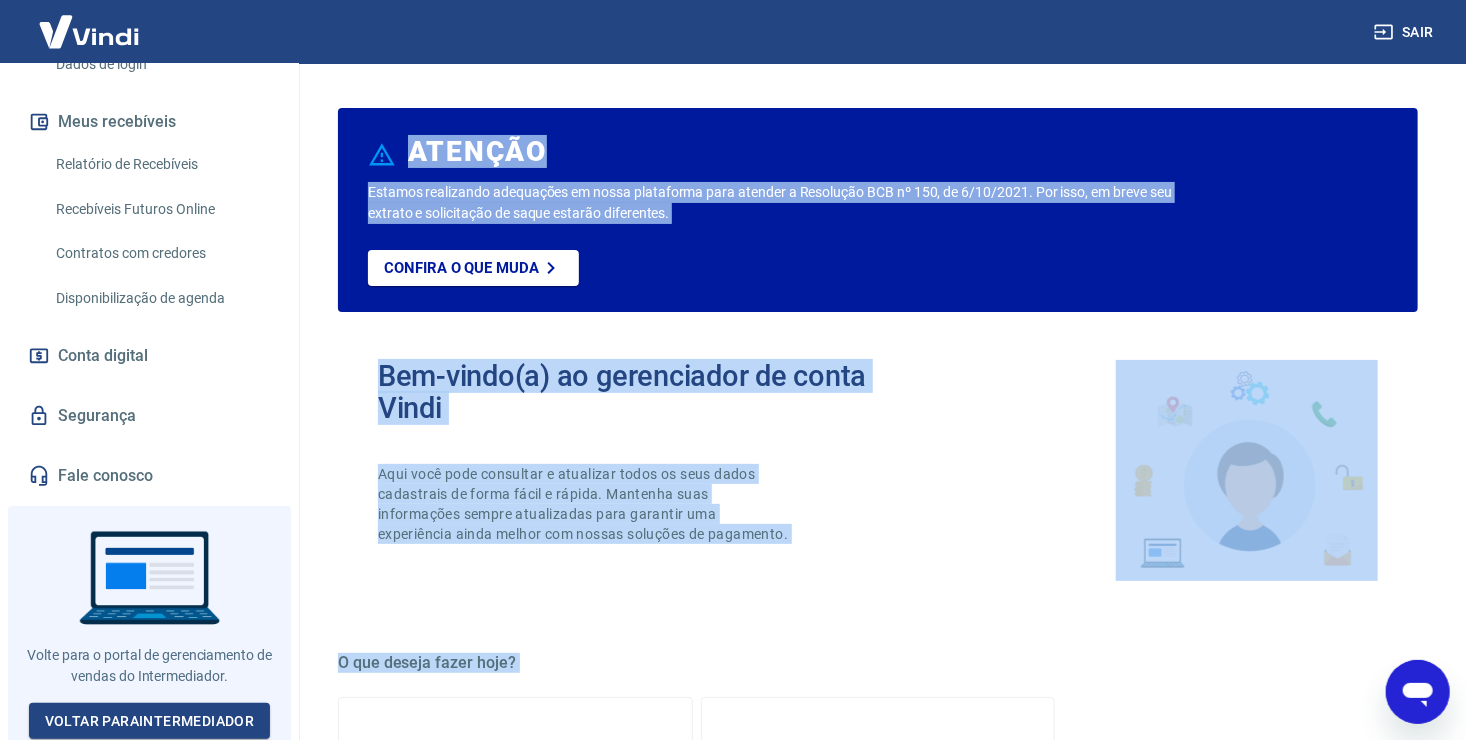 click on "Bem-vindo(a) ao gerenciador de conta Vindi Aqui você pode consultar e atualizar todos os seus dados cadastrais de forma fácil e rápida. Mantenha suas informações sempre atualizadas para garantir uma experiência ainda melhor com nossas soluções de pagamento." at bounding box center (878, 470) 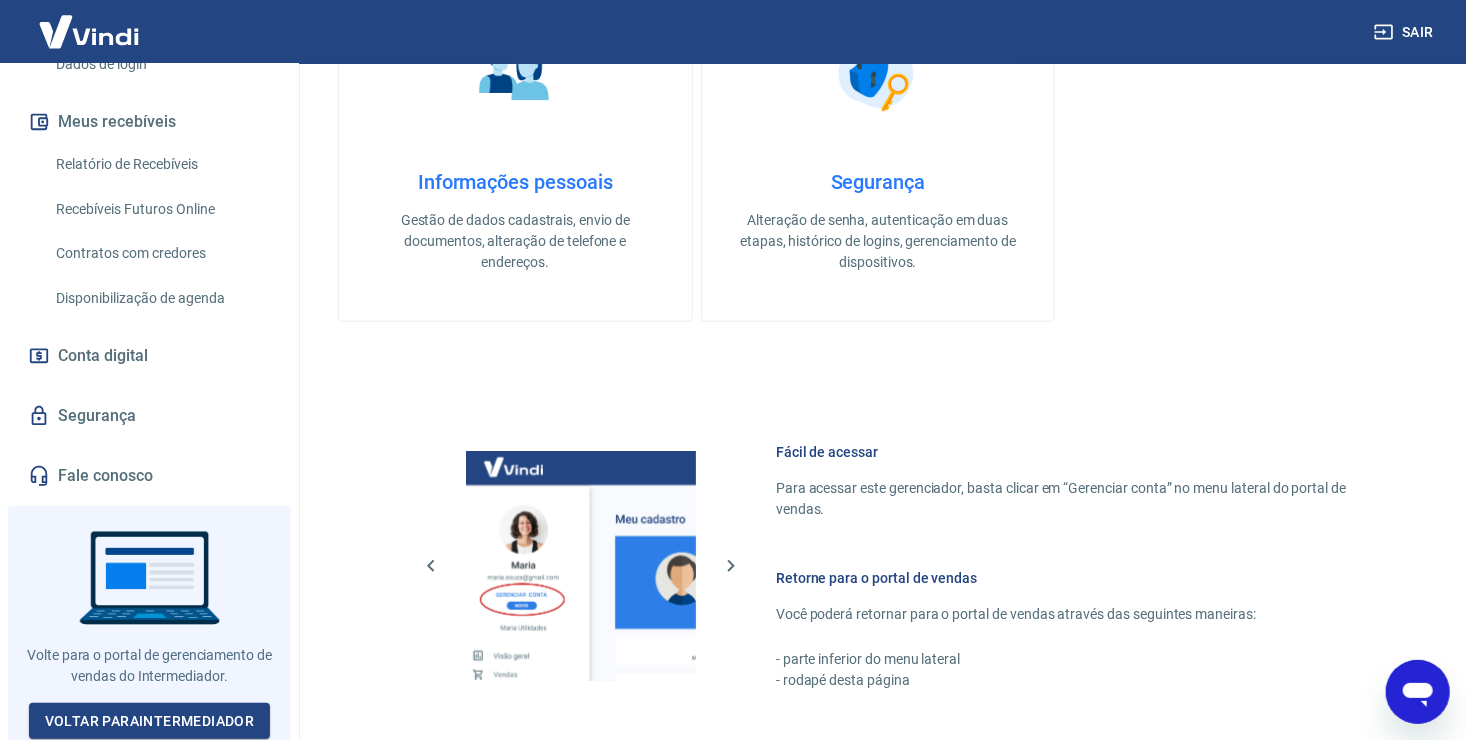 scroll, scrollTop: 1065, scrollLeft: 0, axis: vertical 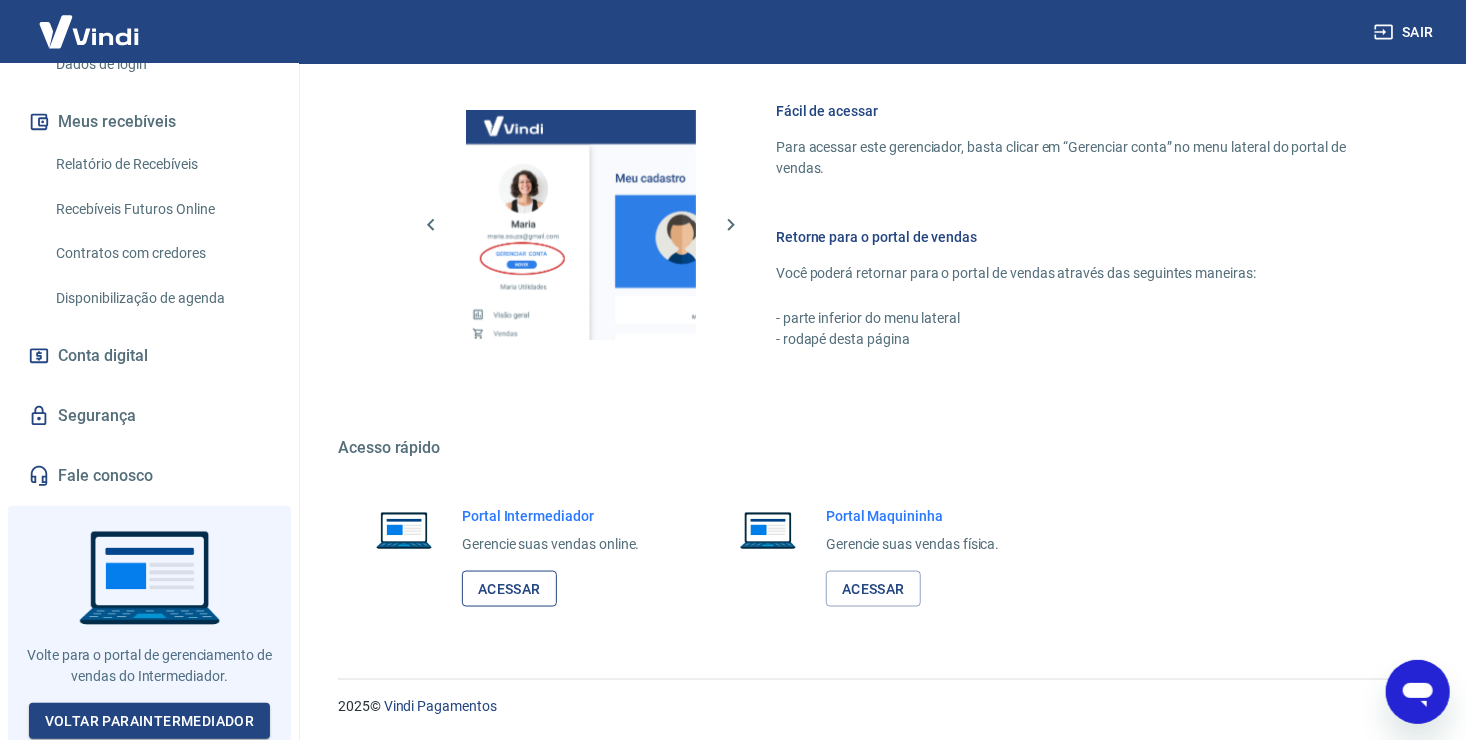 click on "Acessar" at bounding box center [509, 589] 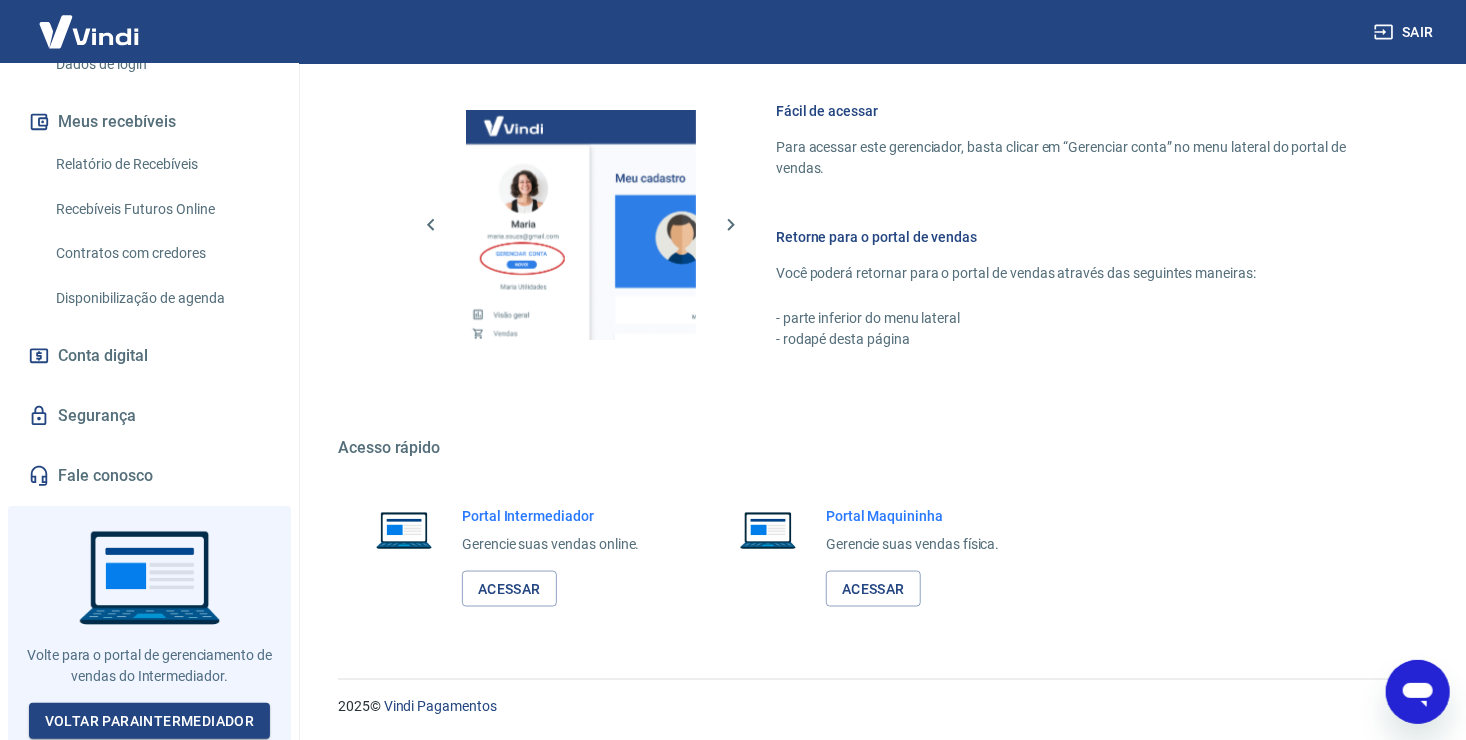 type on "x" 